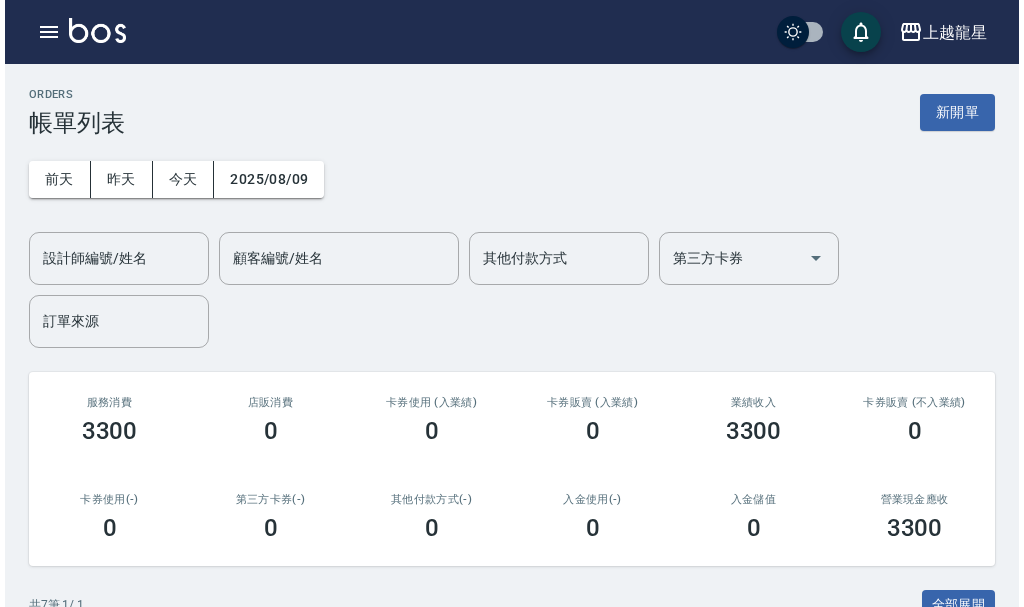 scroll, scrollTop: 0, scrollLeft: 0, axis: both 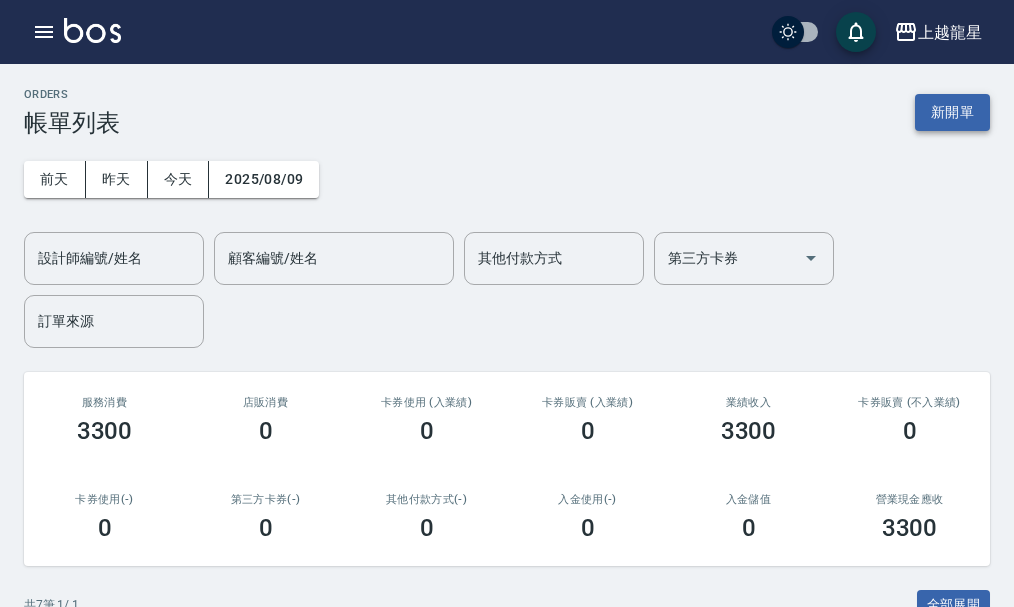 click on "新開單" at bounding box center (952, 112) 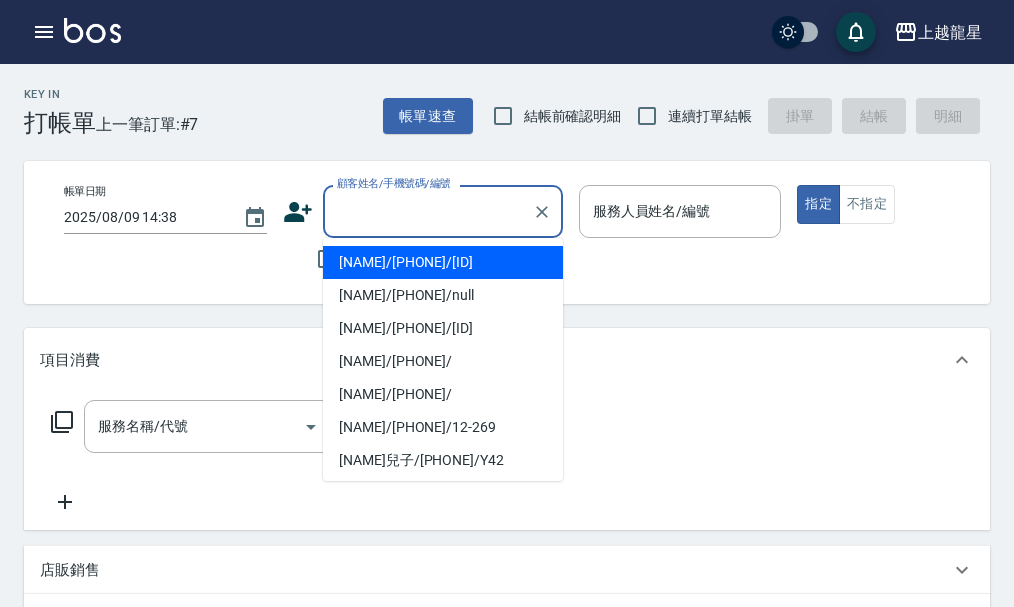 click on "顧客姓名/手機號碼/編號" at bounding box center (428, 211) 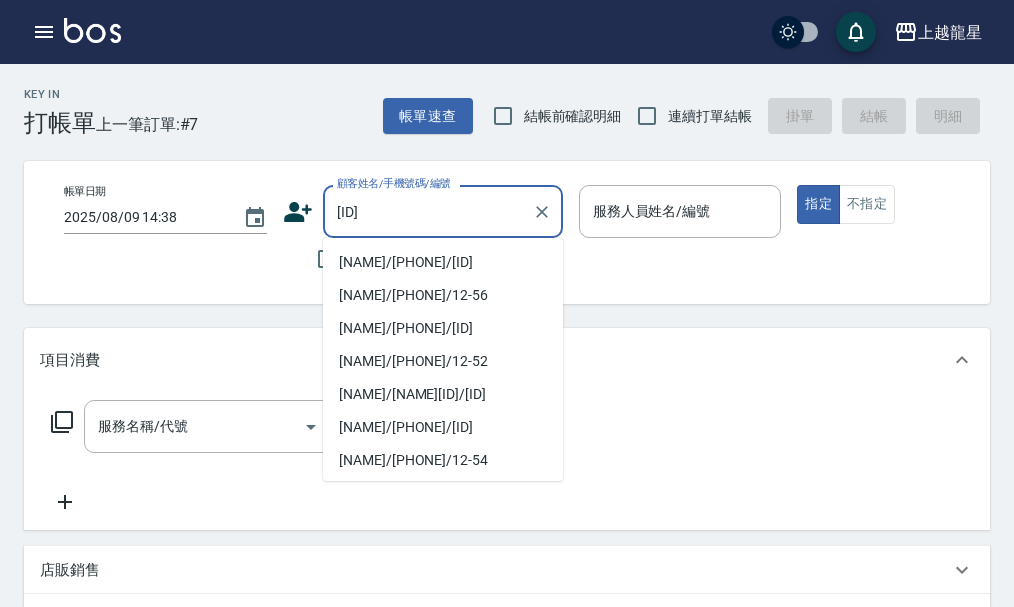 click on "[NAME]/[PHONE]/[ID]" at bounding box center [443, 262] 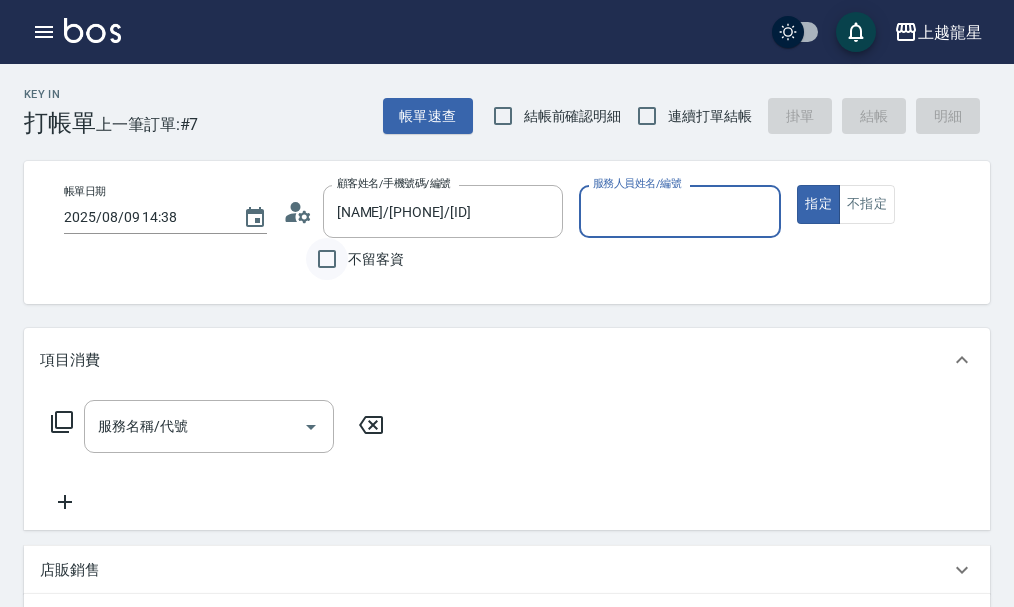 type on "[NAME]-6" 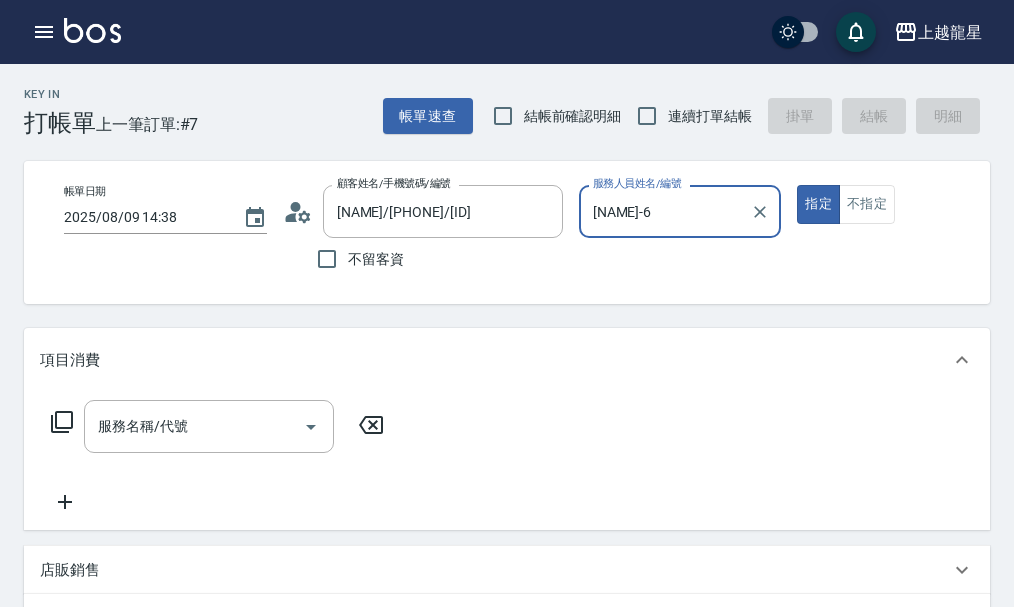 click 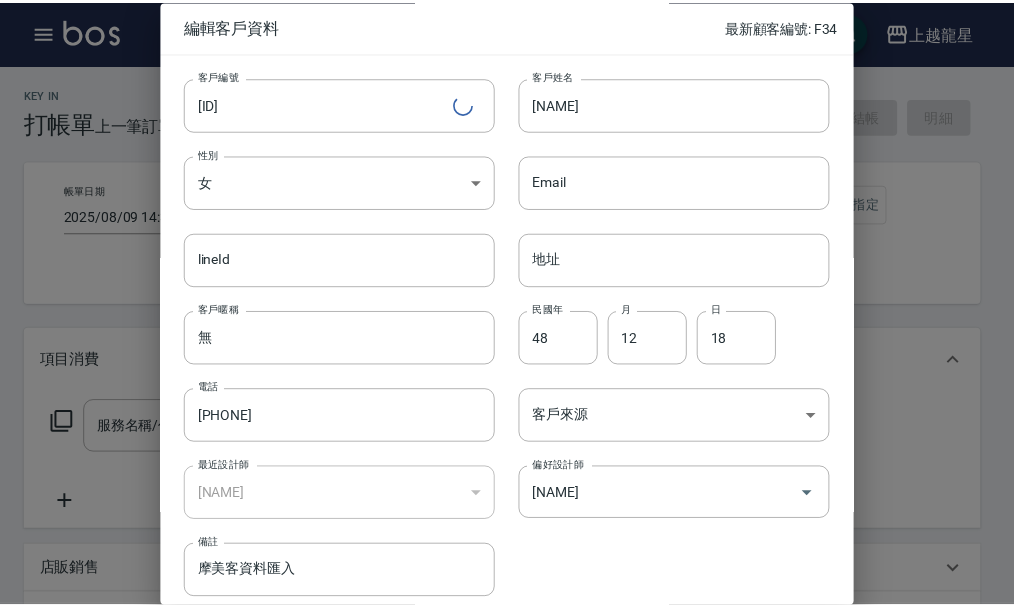 scroll, scrollTop: 86, scrollLeft: 0, axis: vertical 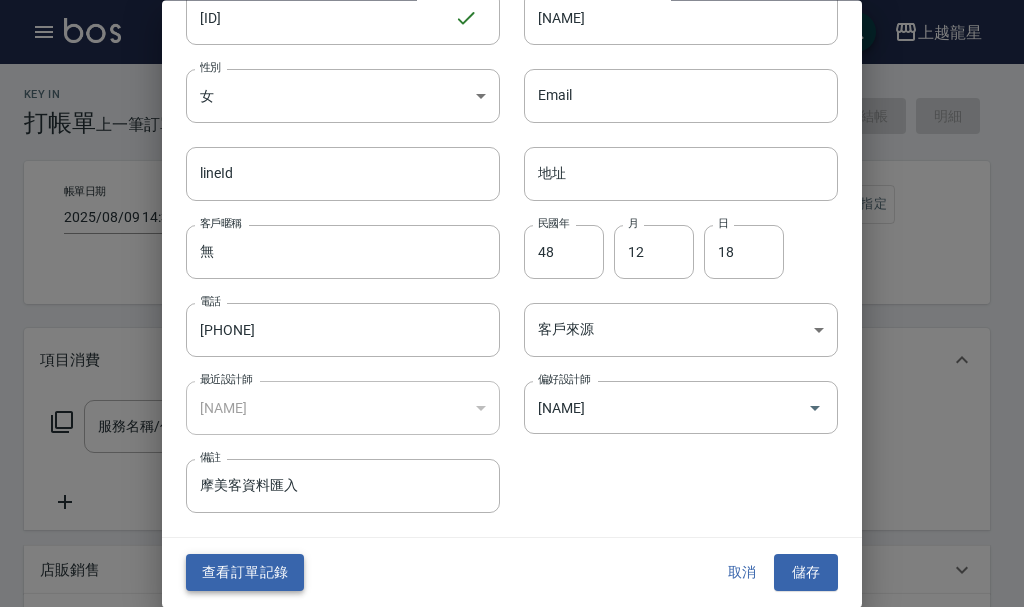 click on "查看訂單記錄" at bounding box center [245, 573] 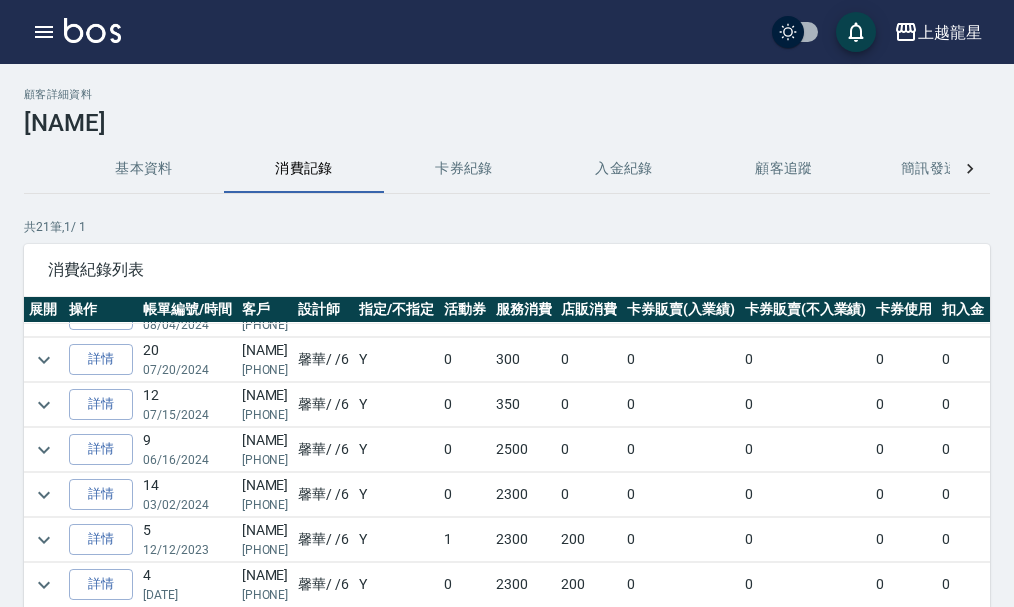 scroll, scrollTop: 0, scrollLeft: 0, axis: both 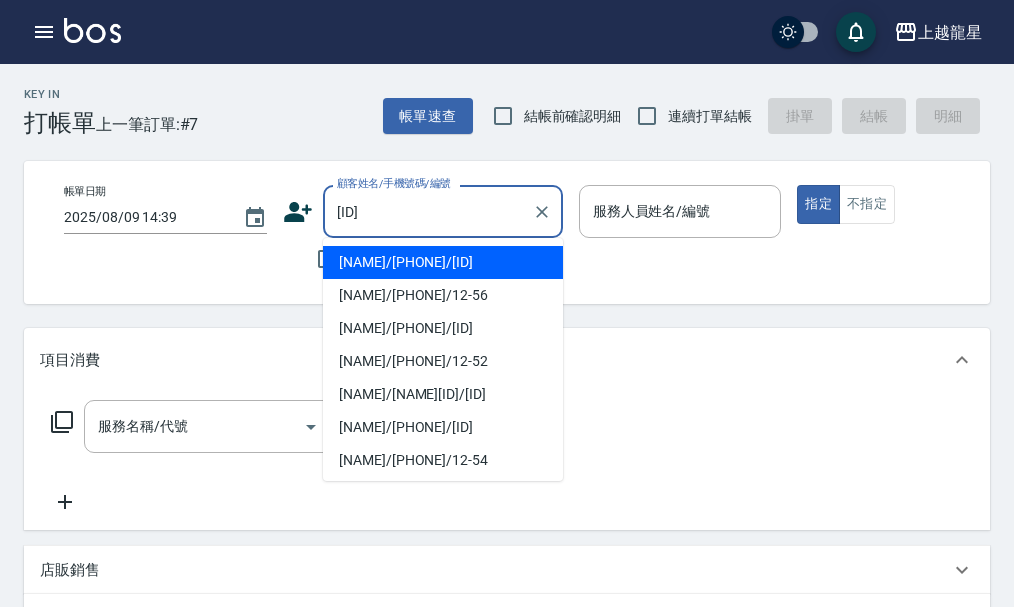 click on "[NAME]/[PHONE]/[ID]" at bounding box center [443, 262] 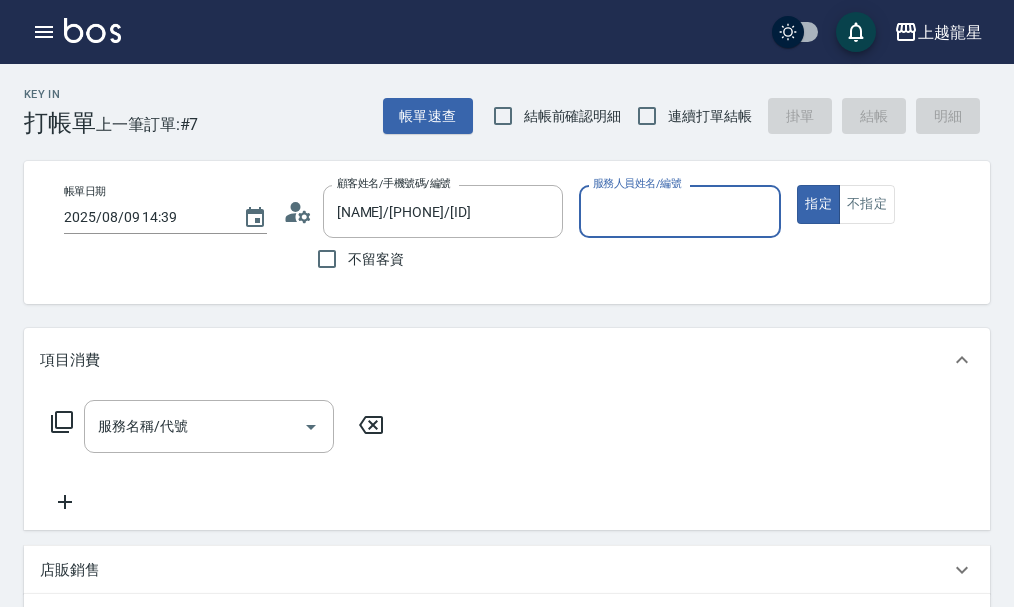 type on "[NAME]-6" 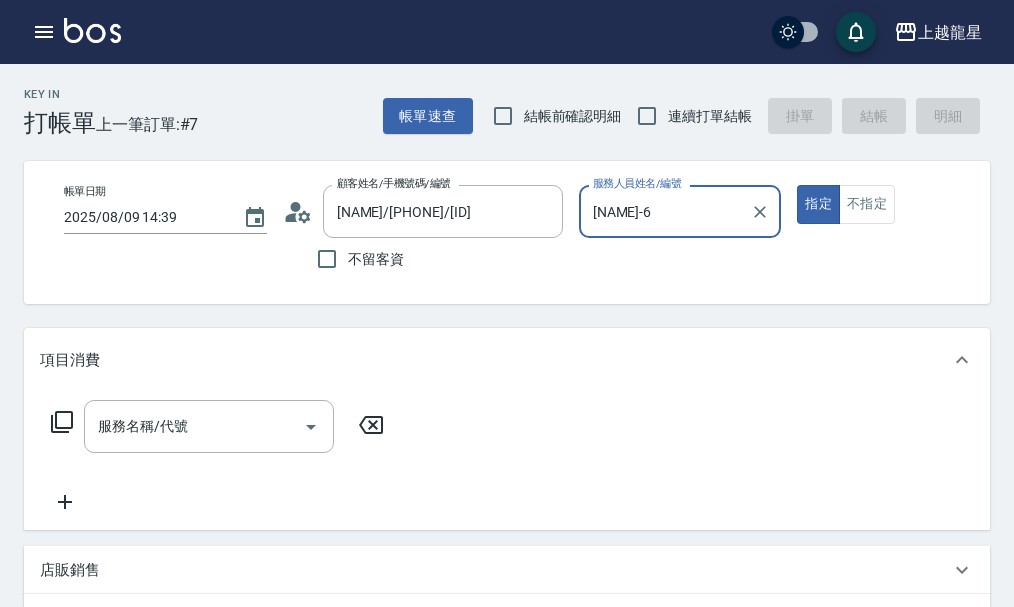 click 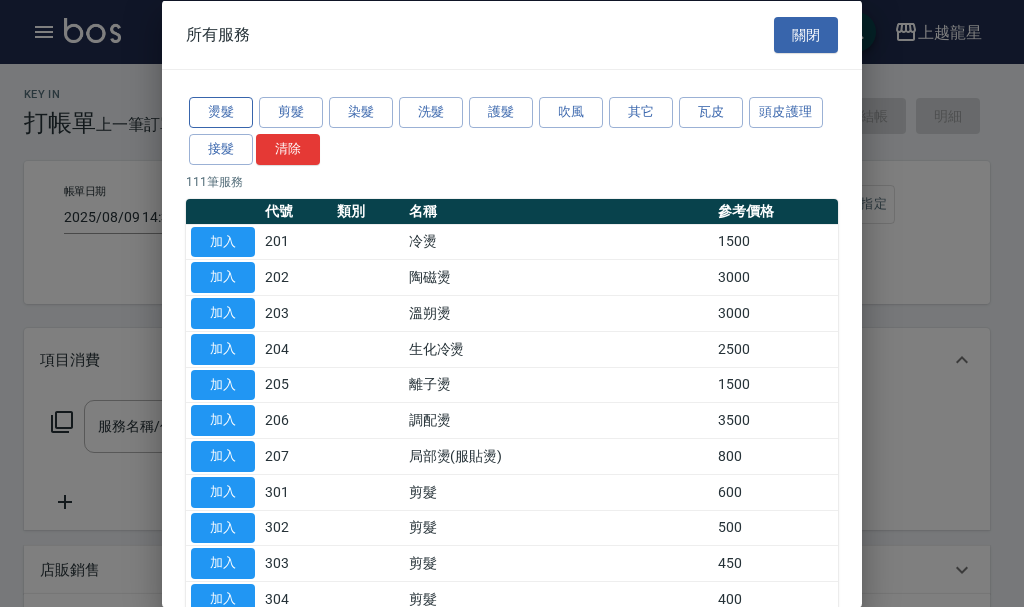 click on "燙髮" at bounding box center (221, 112) 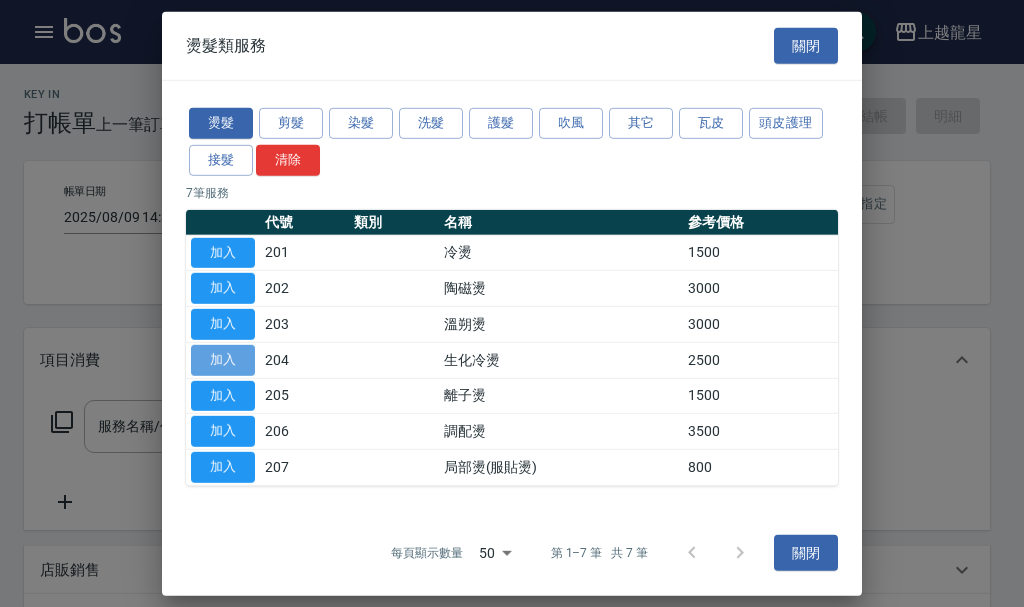 click on "加入" at bounding box center [223, 360] 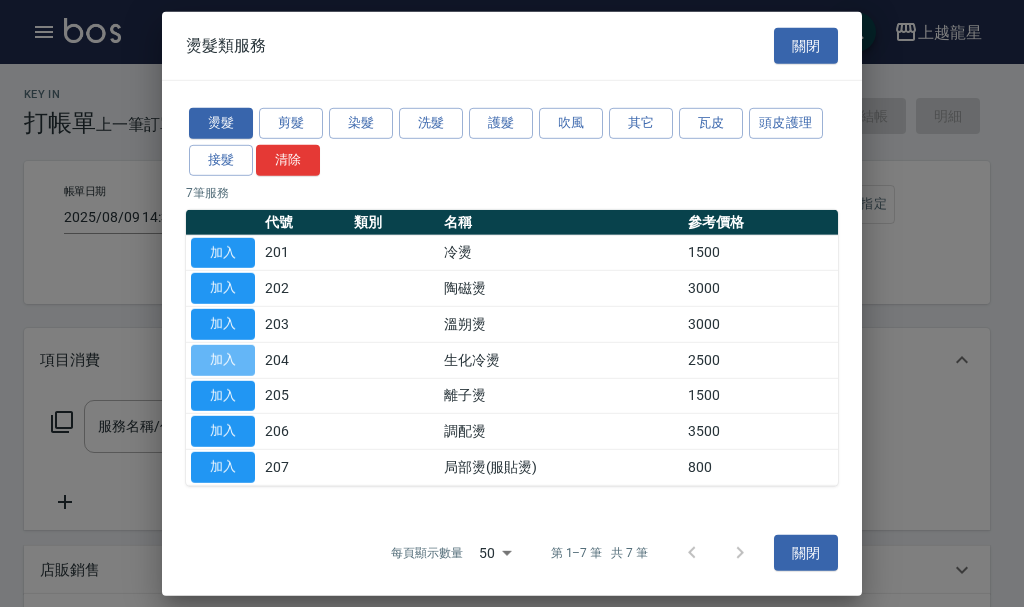 type on "[SERVICE]([CODE])" 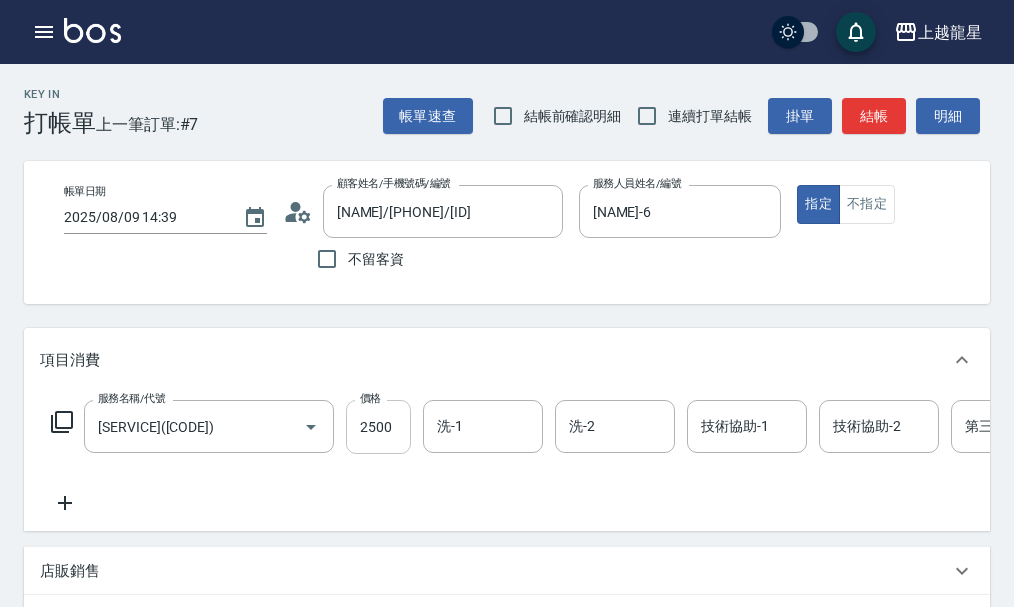 click on "2500" at bounding box center (378, 427) 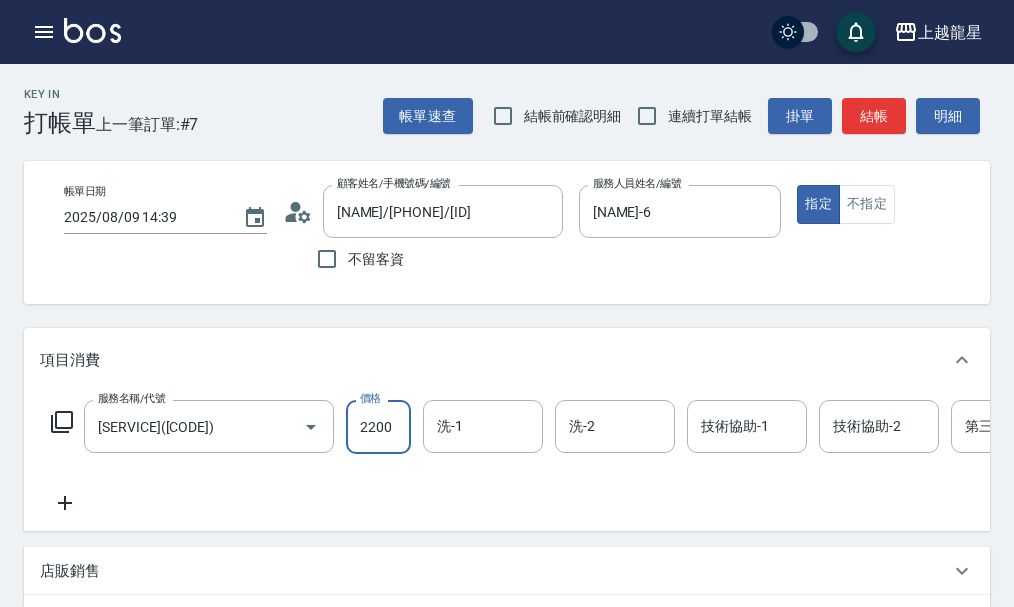 type on "2200" 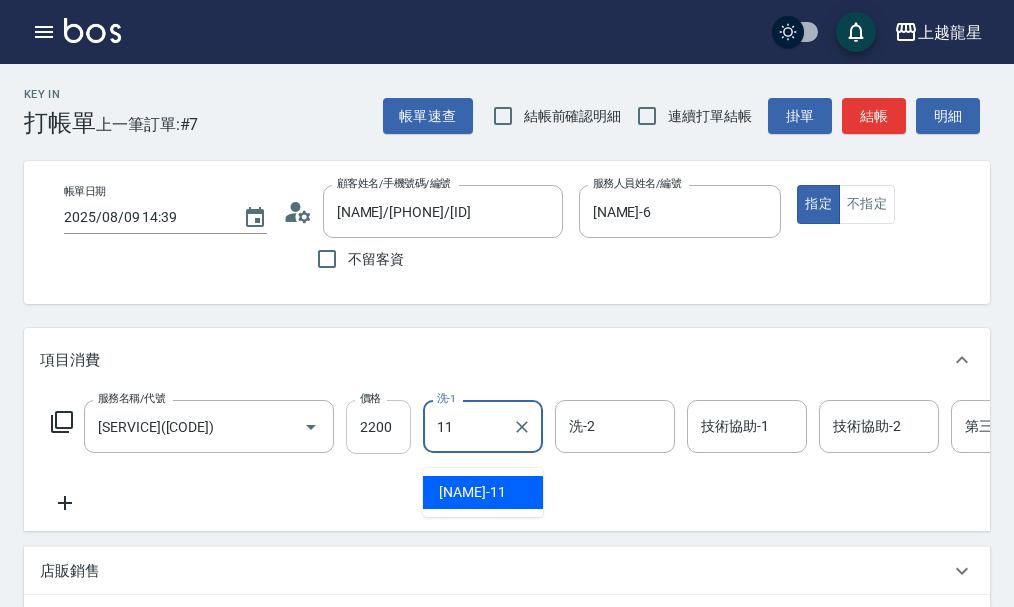 type on "潘潘-11" 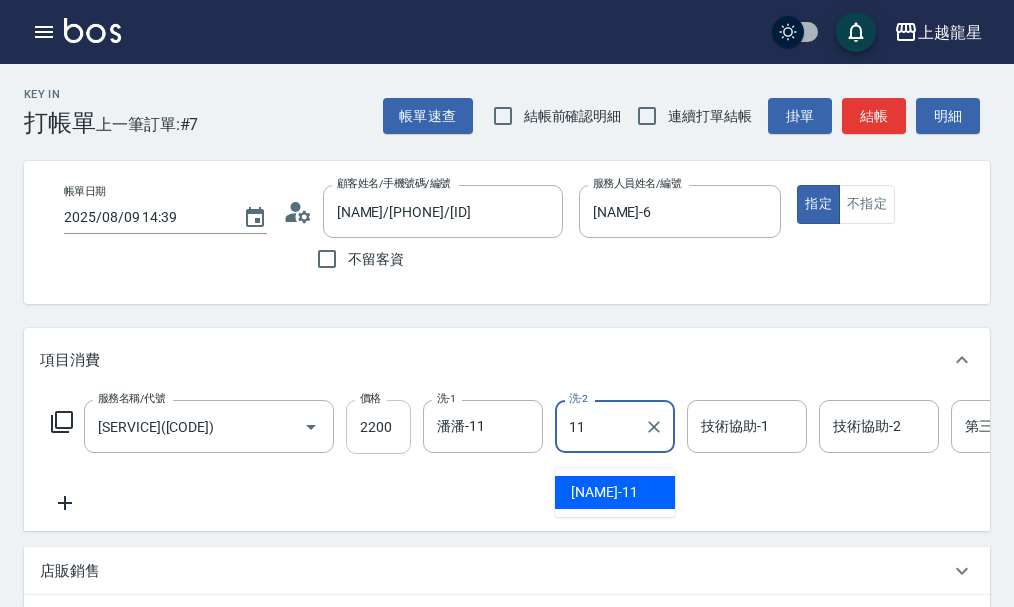 type on "潘潘-11" 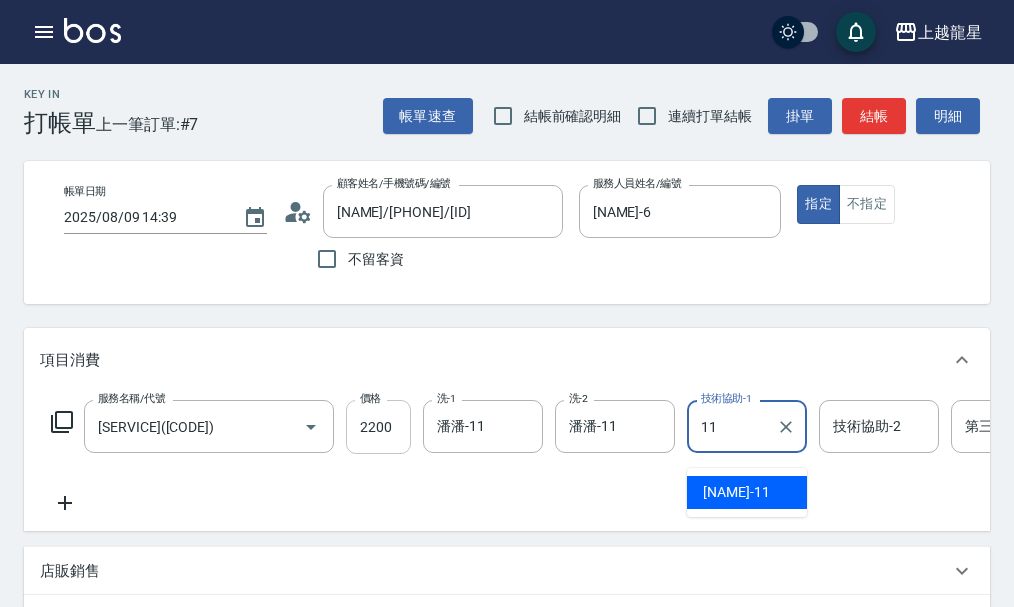 type on "潘潘-11" 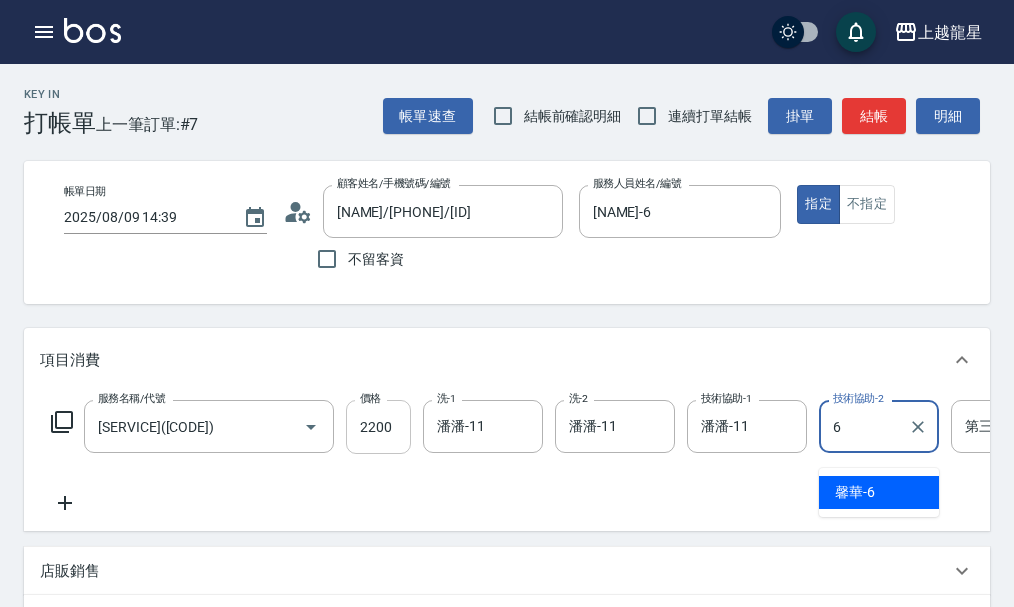 type on "[NAME]-6" 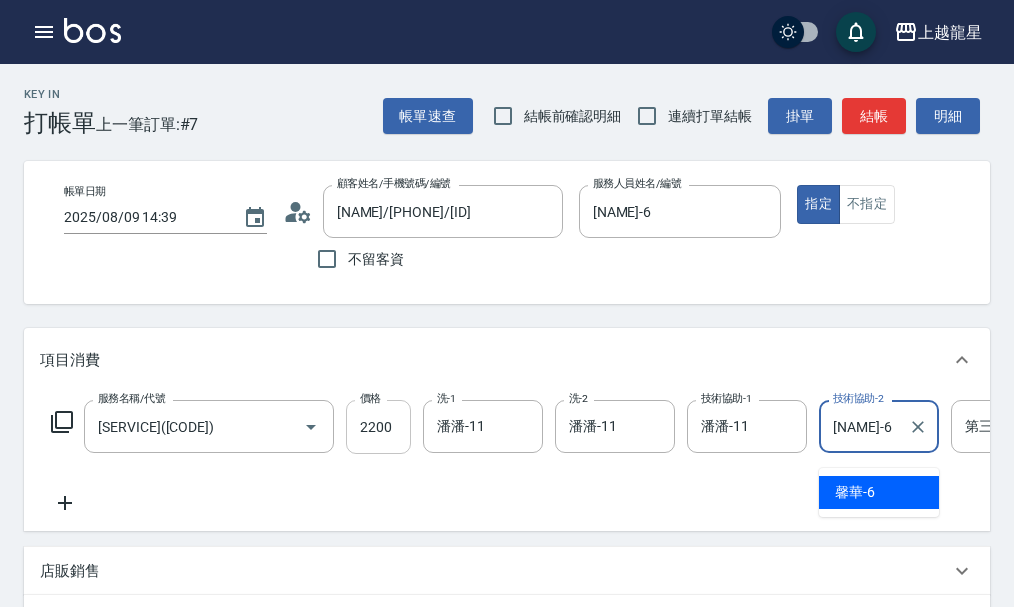 scroll, scrollTop: 0, scrollLeft: 72, axis: horizontal 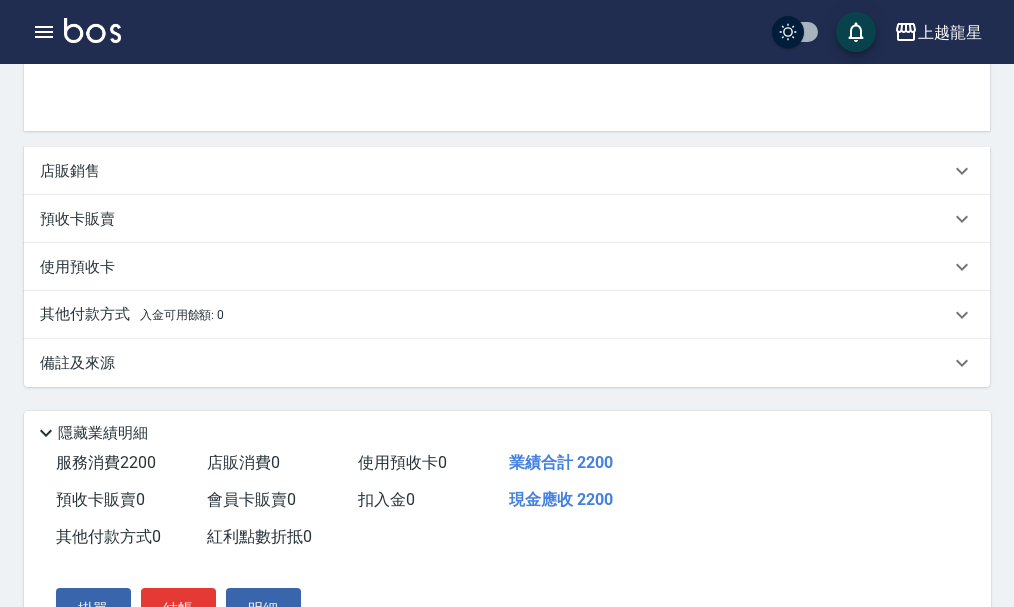 click on "店販銷售" at bounding box center (70, 171) 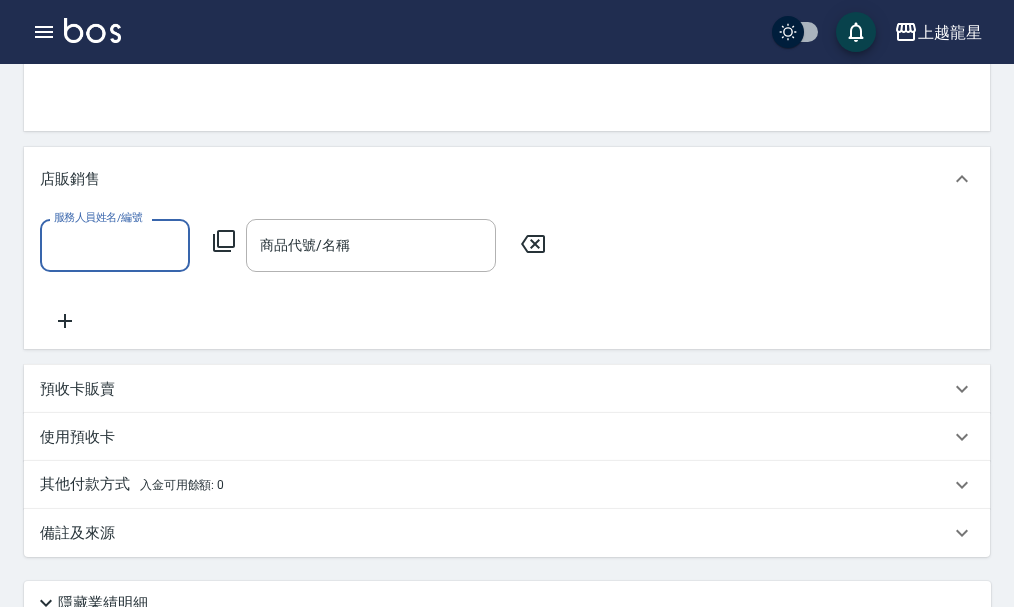 scroll, scrollTop: 0, scrollLeft: 0, axis: both 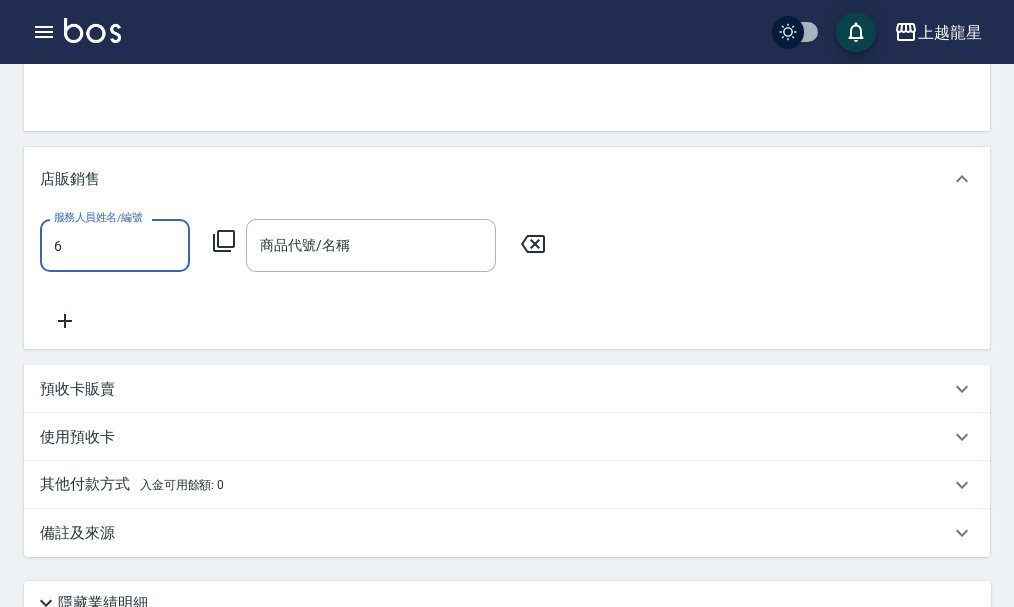 type on "[NAME]-6" 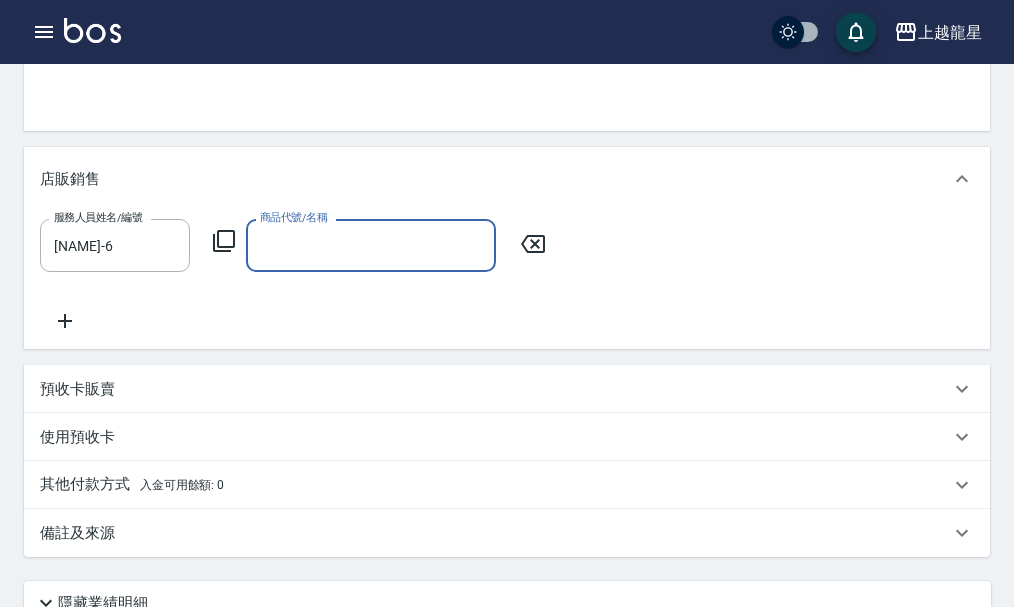 click 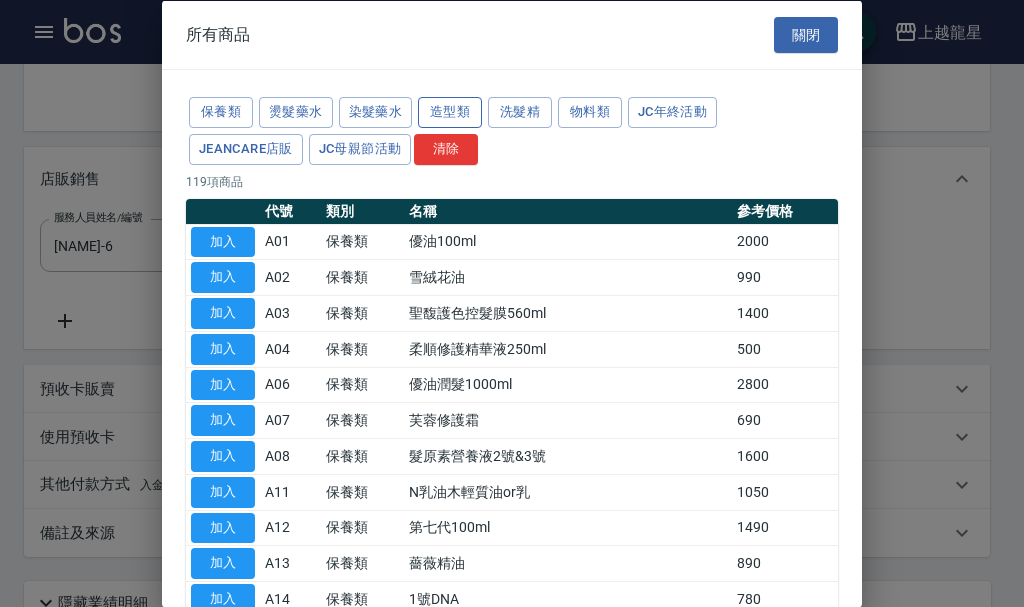 click on "造型類" at bounding box center [450, 112] 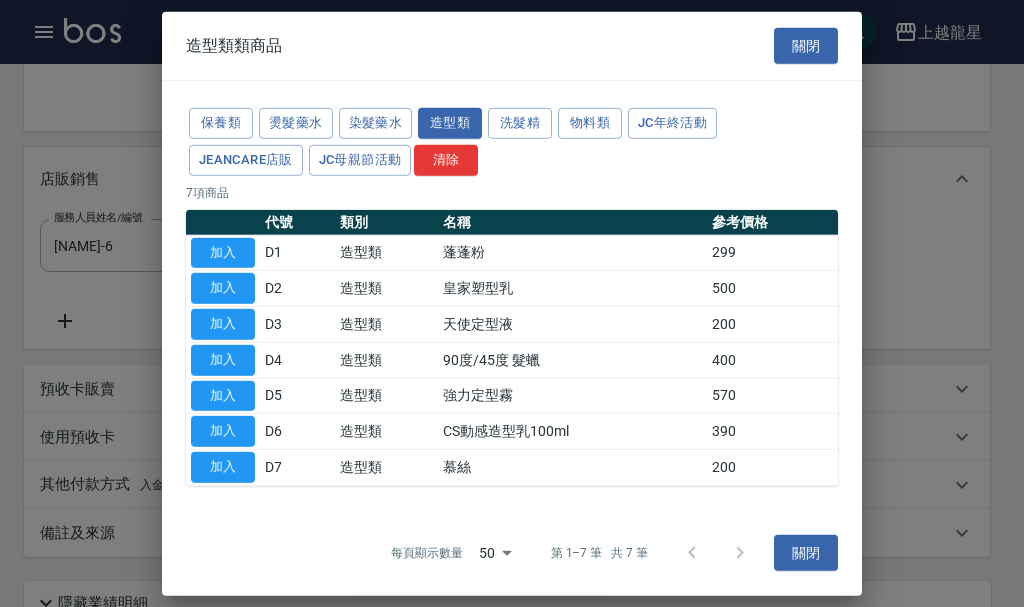 click on "關閉" at bounding box center [806, 45] 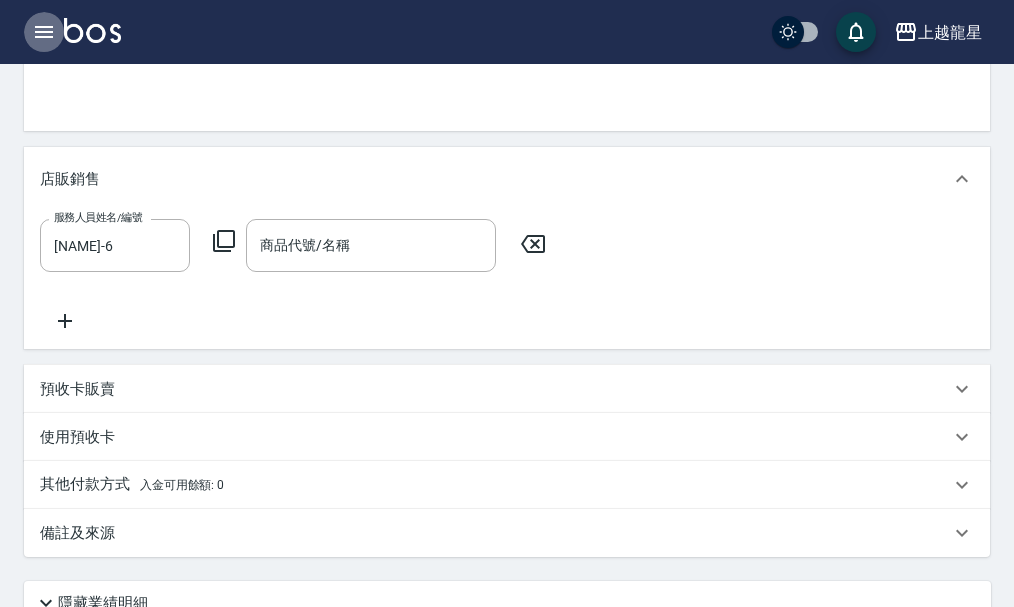 click at bounding box center [44, 32] 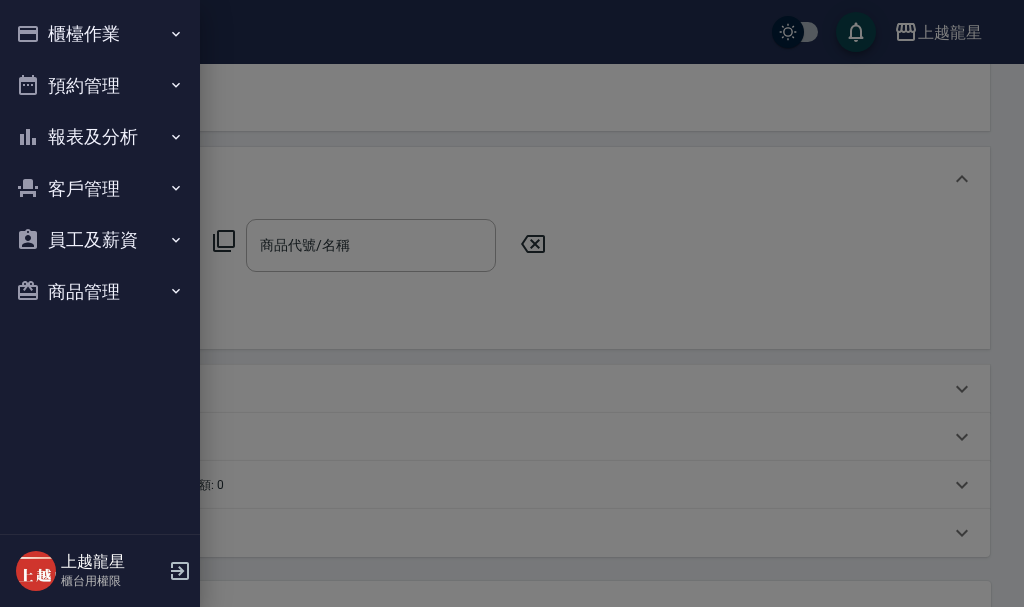 click at bounding box center [512, 303] 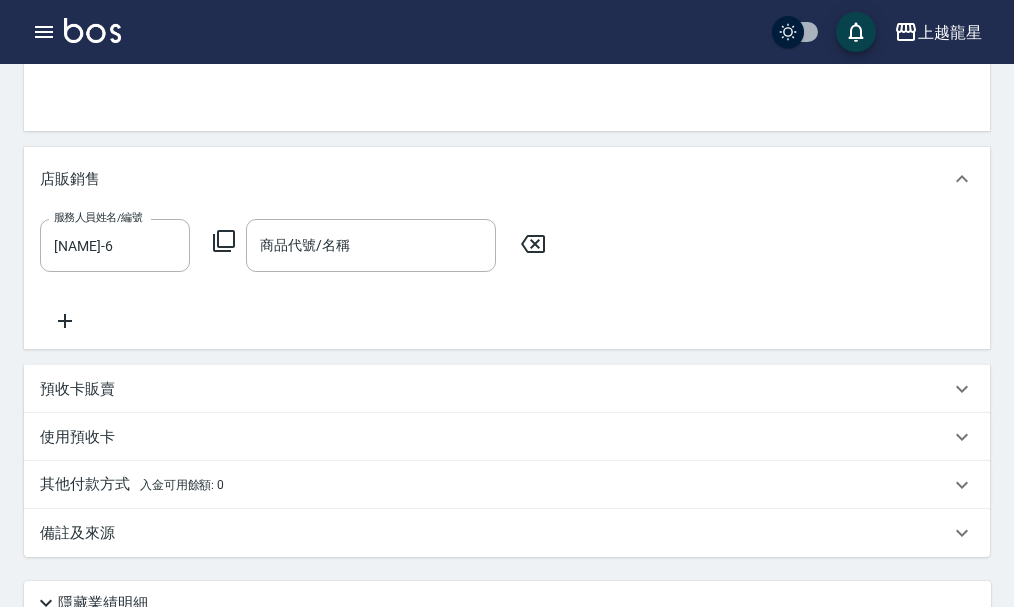 click 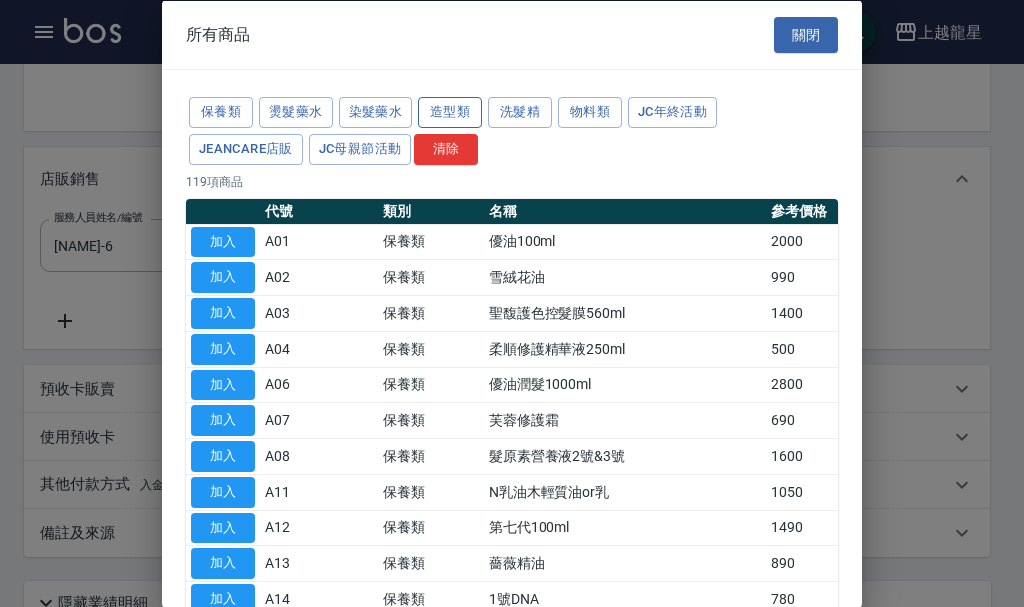 click on "造型類" at bounding box center [450, 112] 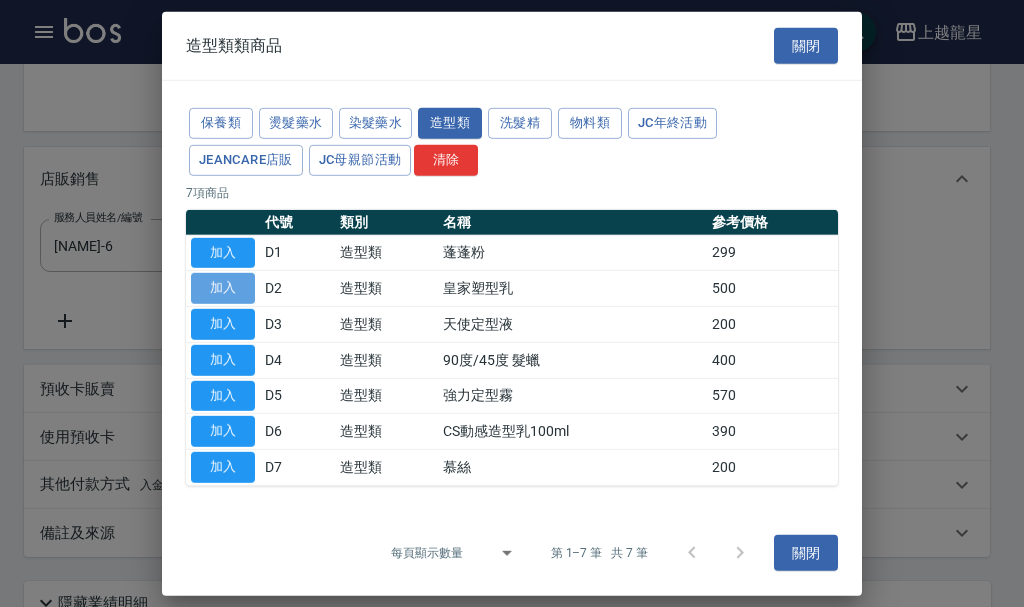 click on "加入" at bounding box center [223, 288] 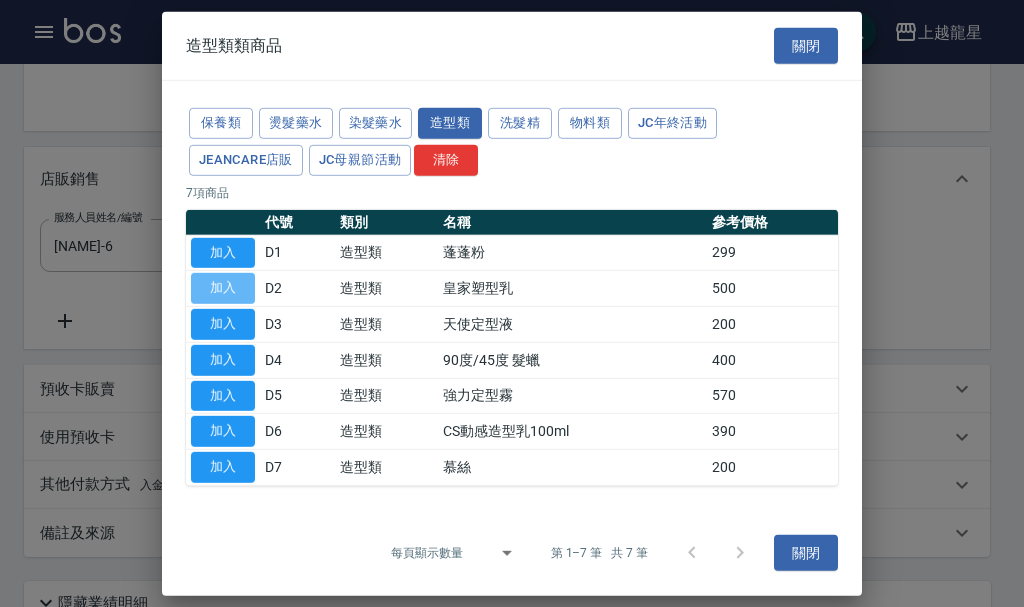 type on "皇家塑型乳" 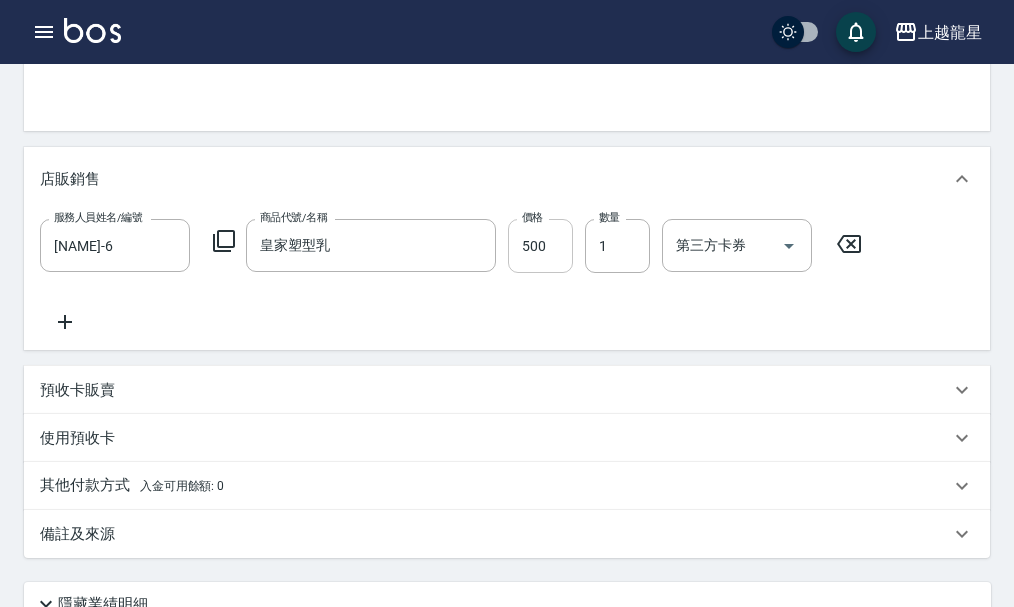 click on "500" at bounding box center [540, 246] 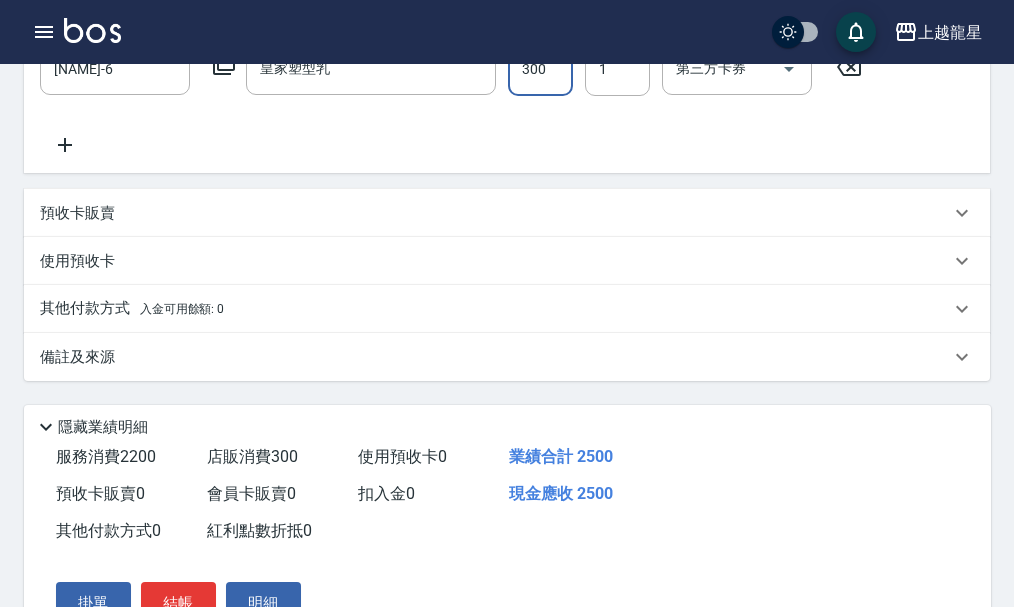 scroll, scrollTop: 714, scrollLeft: 0, axis: vertical 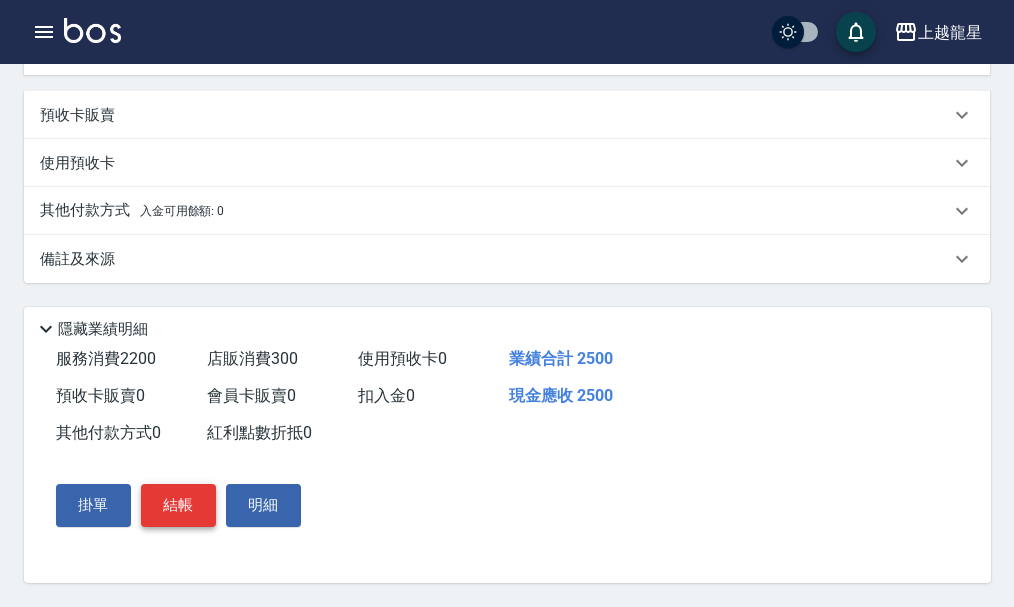 type on "300" 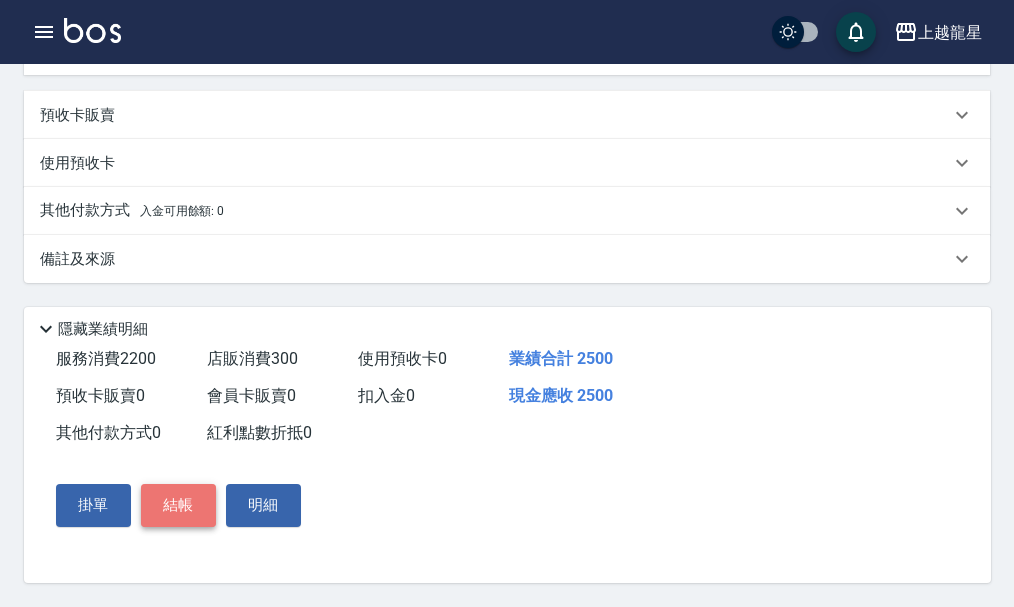 click on "結帳" at bounding box center (178, 505) 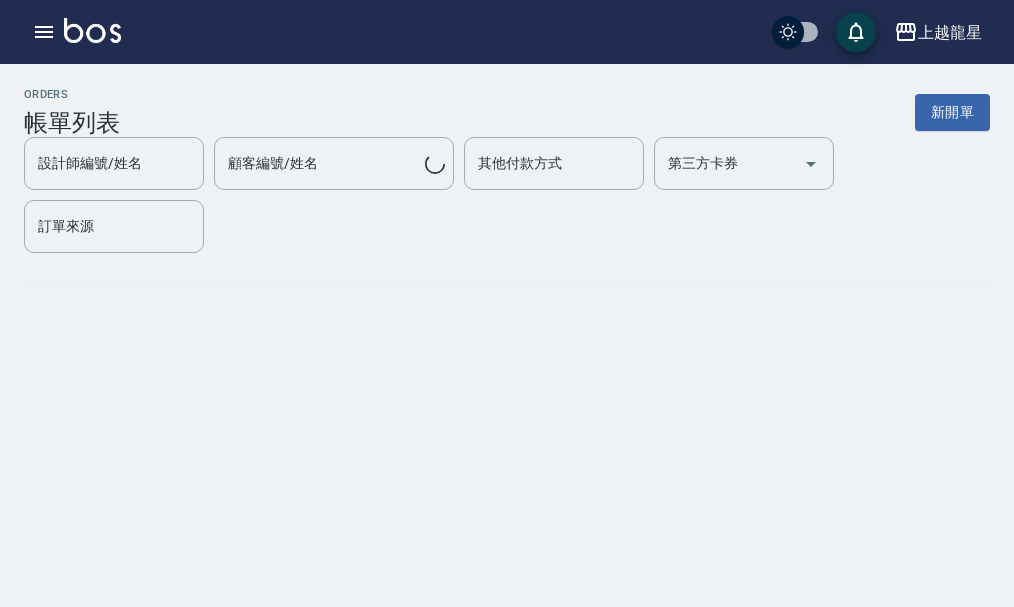 scroll, scrollTop: 0, scrollLeft: 0, axis: both 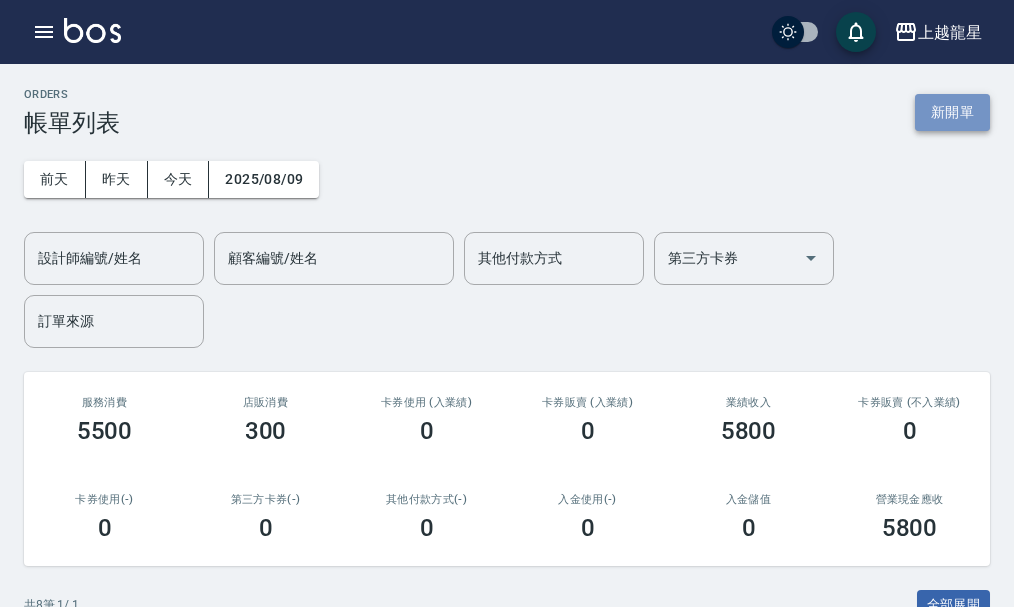click on "新開單" at bounding box center (952, 112) 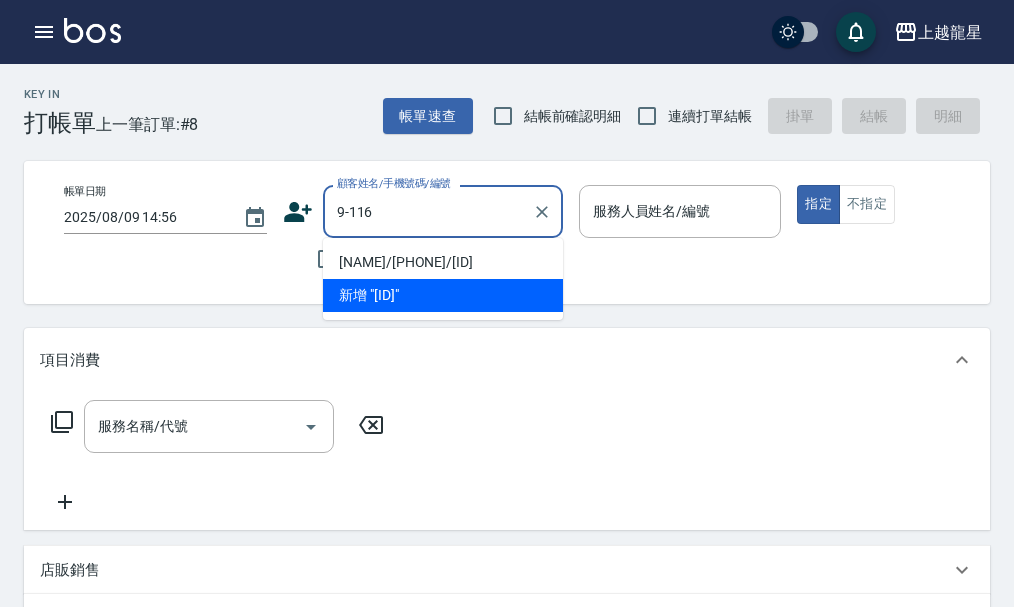 click on "[NAME]/[PHONE]/[ID]" at bounding box center (443, 262) 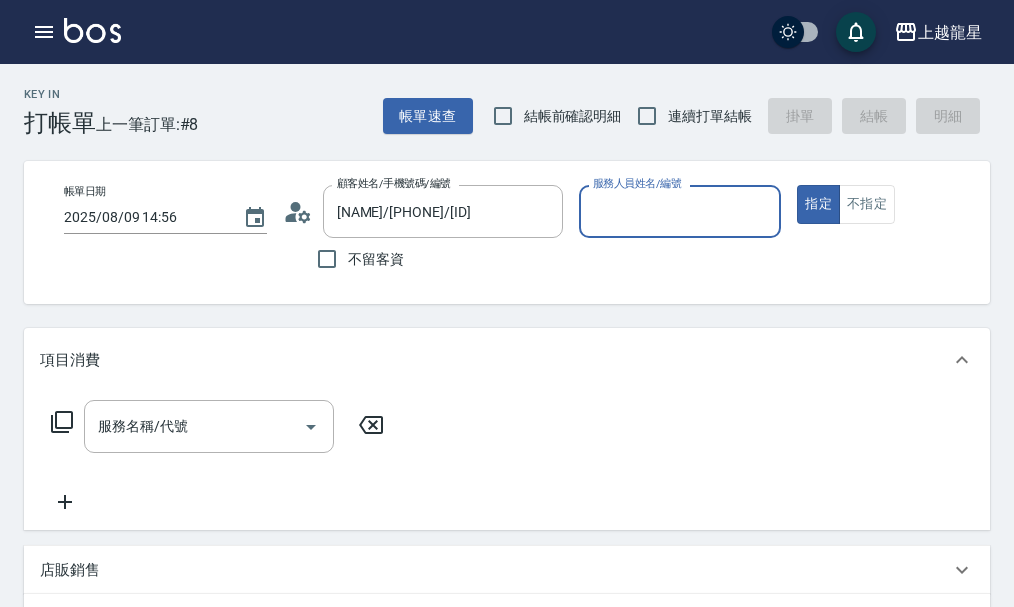 type on "淑雲-25" 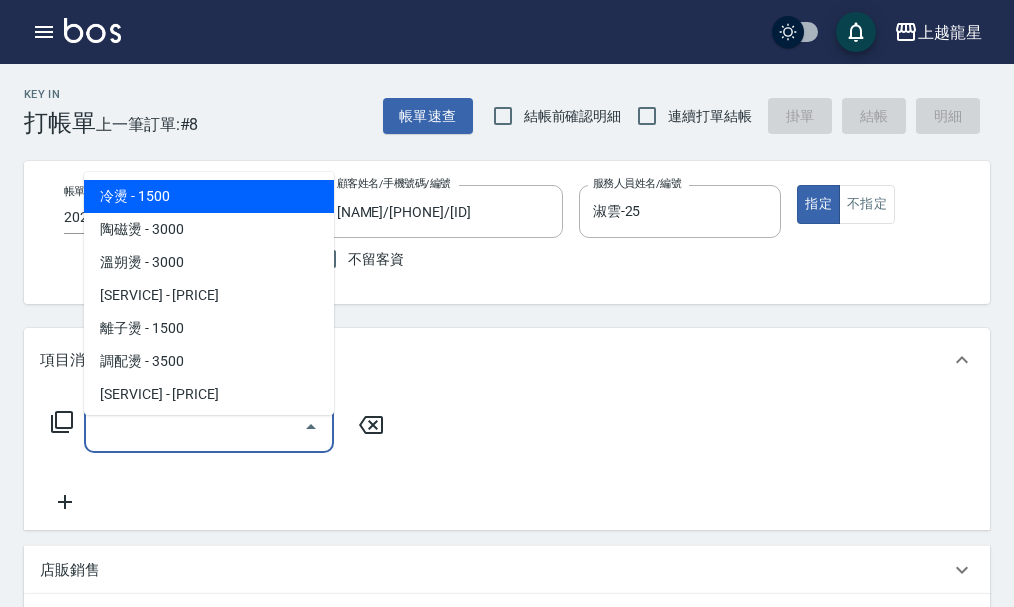 click on "服務名稱/代號" at bounding box center (194, 426) 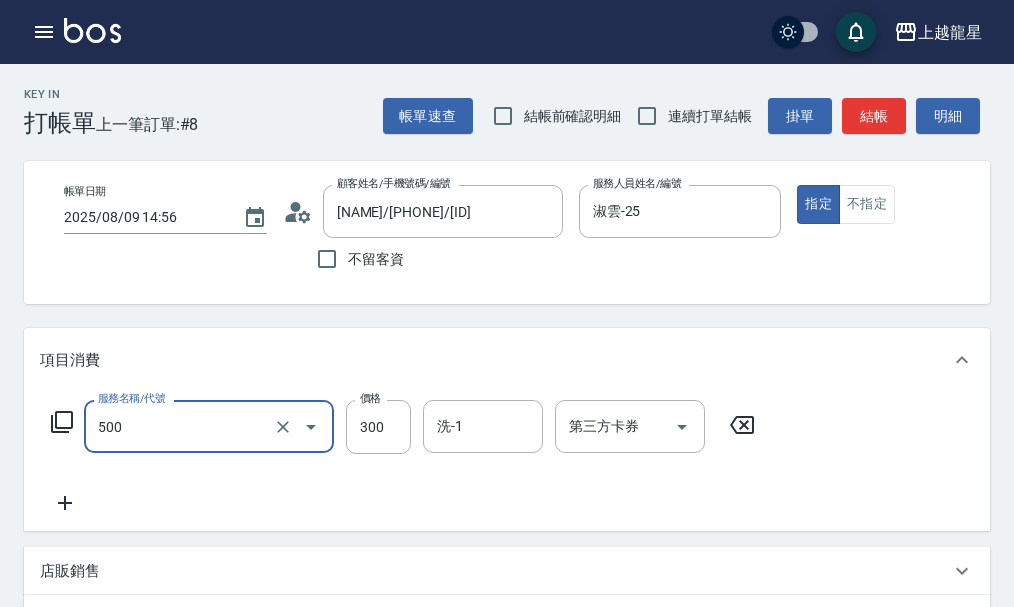 type on "一般洗髮(500)" 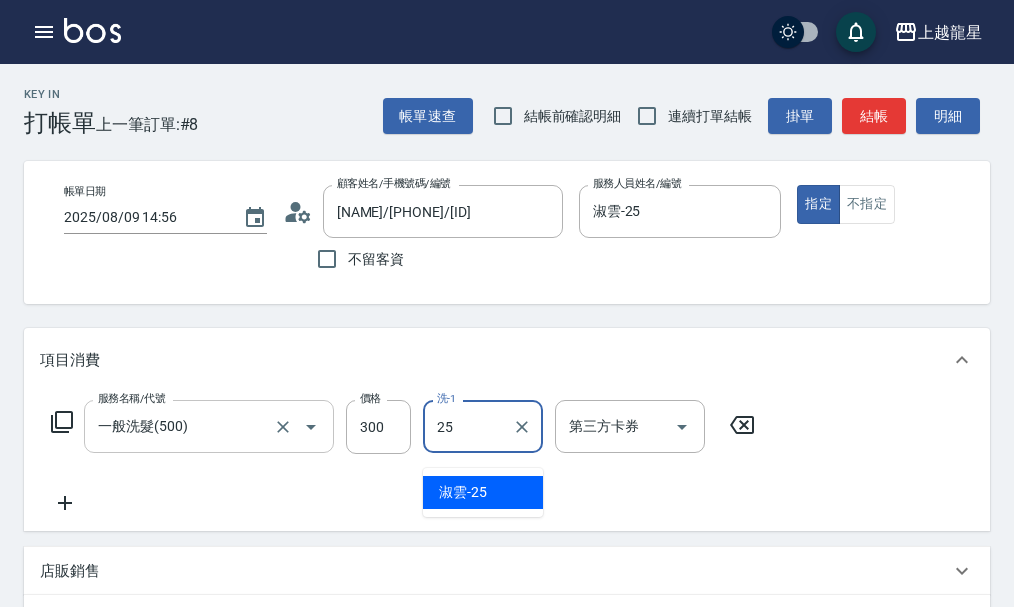 type on "淑雲-25" 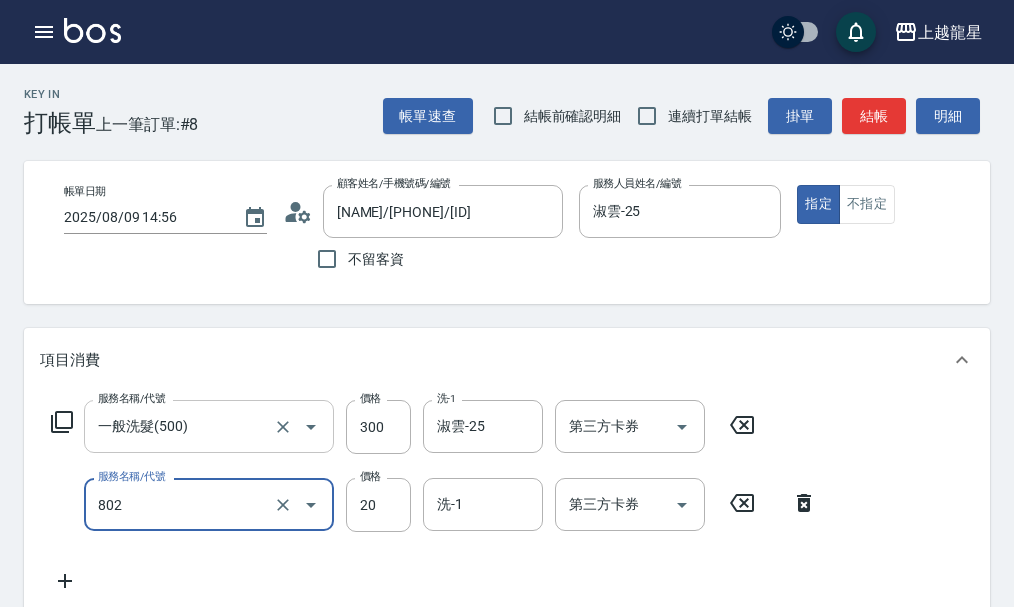 type on "潤絲(802)" 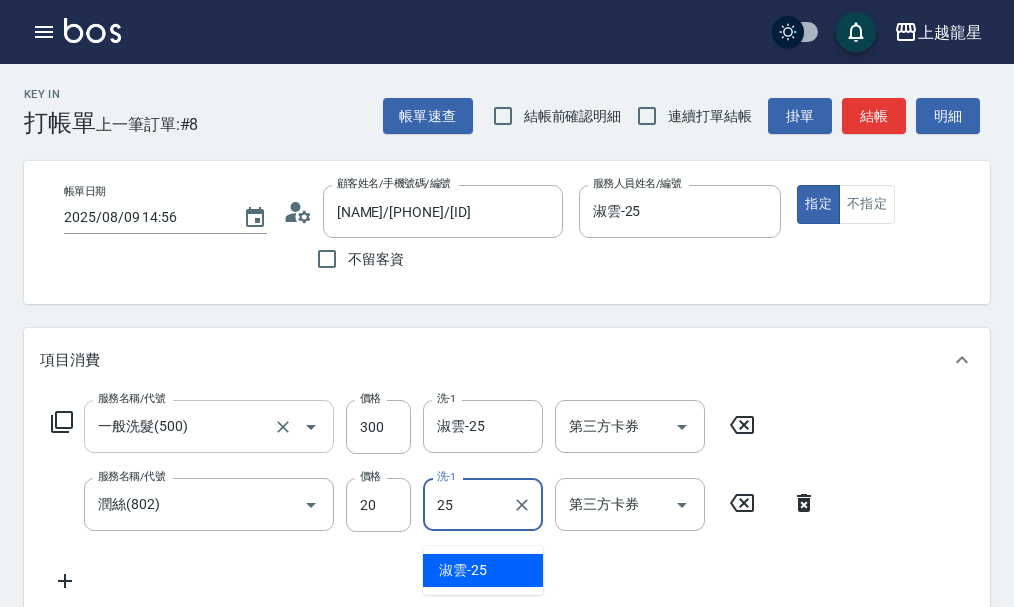 type on "淑雲-25" 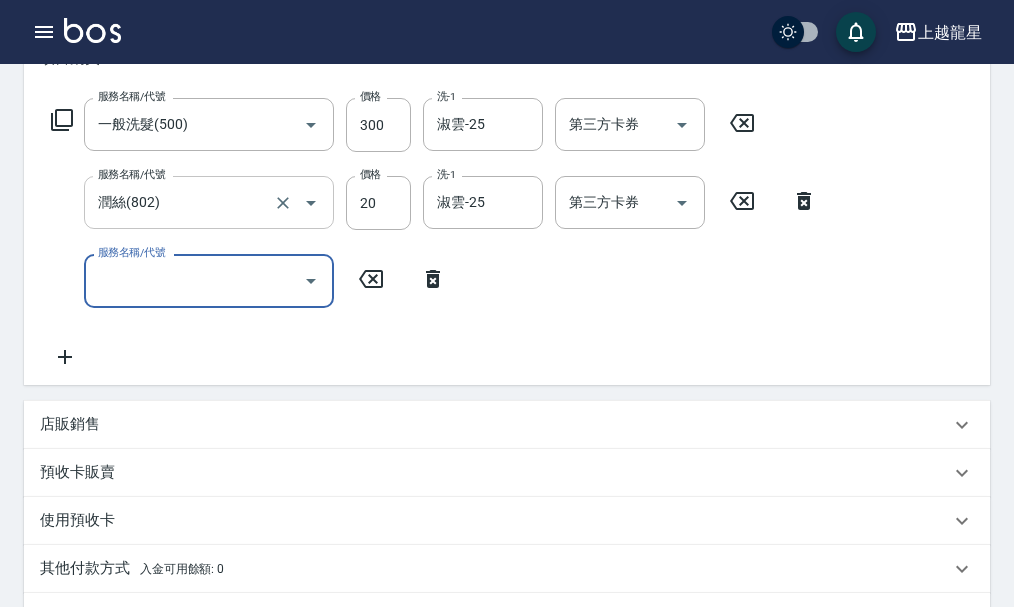 scroll, scrollTop: 309, scrollLeft: 0, axis: vertical 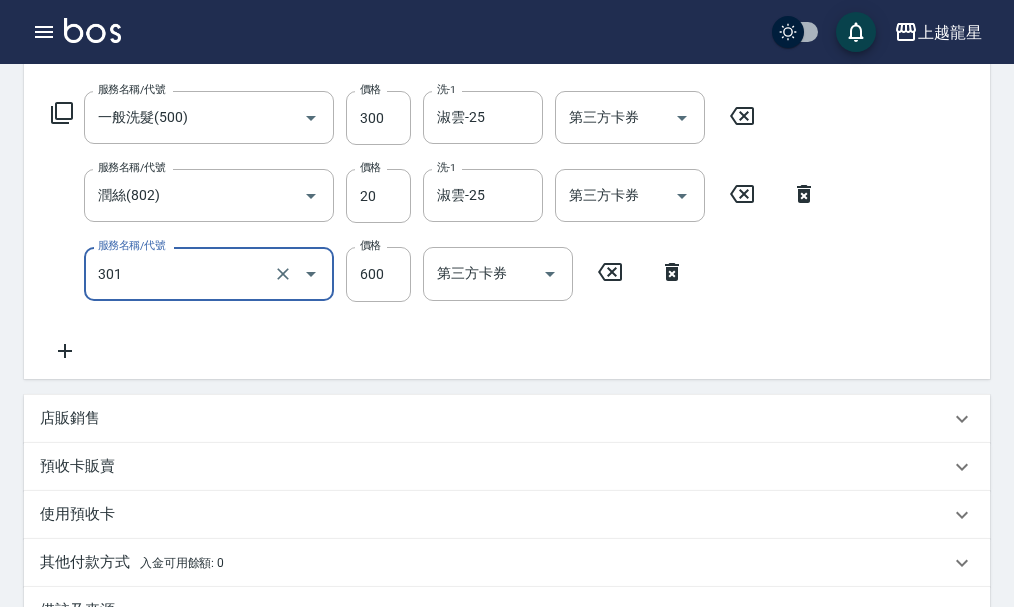 type on "剪髮(301)" 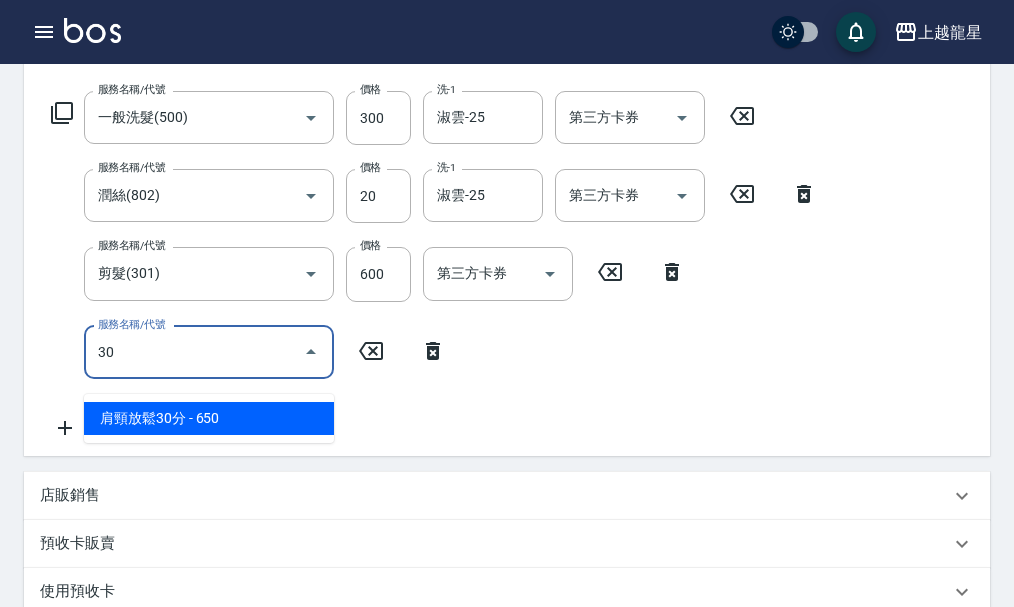 type on "302" 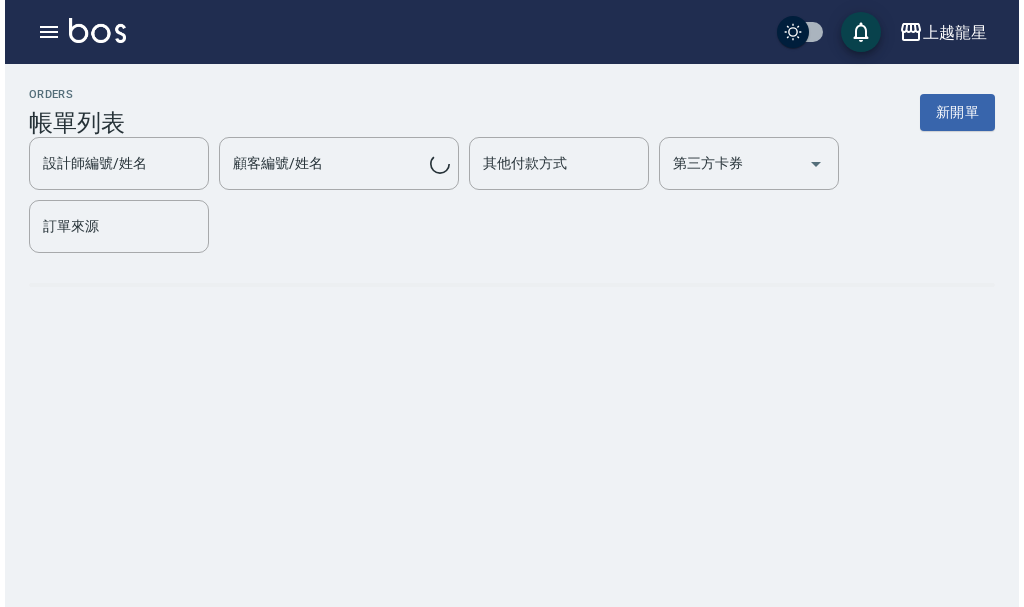 scroll, scrollTop: 0, scrollLeft: 0, axis: both 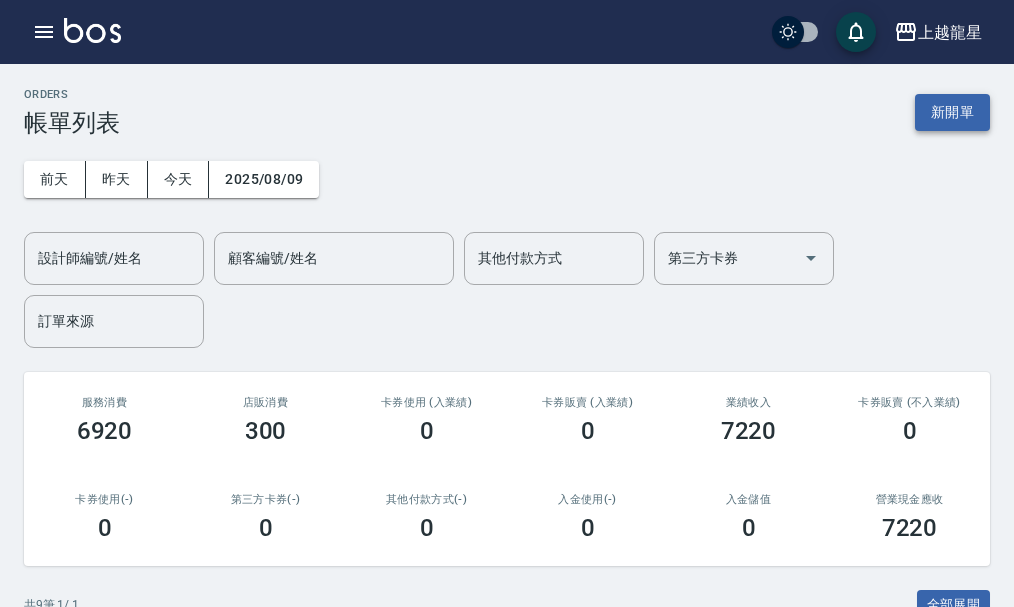 click on "新開單" at bounding box center (952, 112) 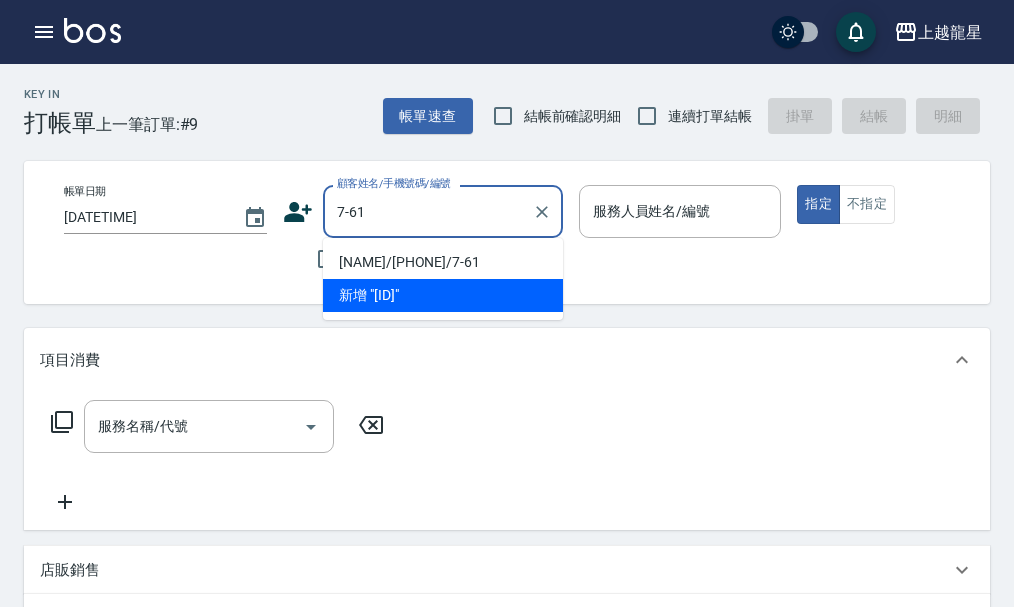 click on "[NAME]/[PHONE]/7-61" at bounding box center [443, 262] 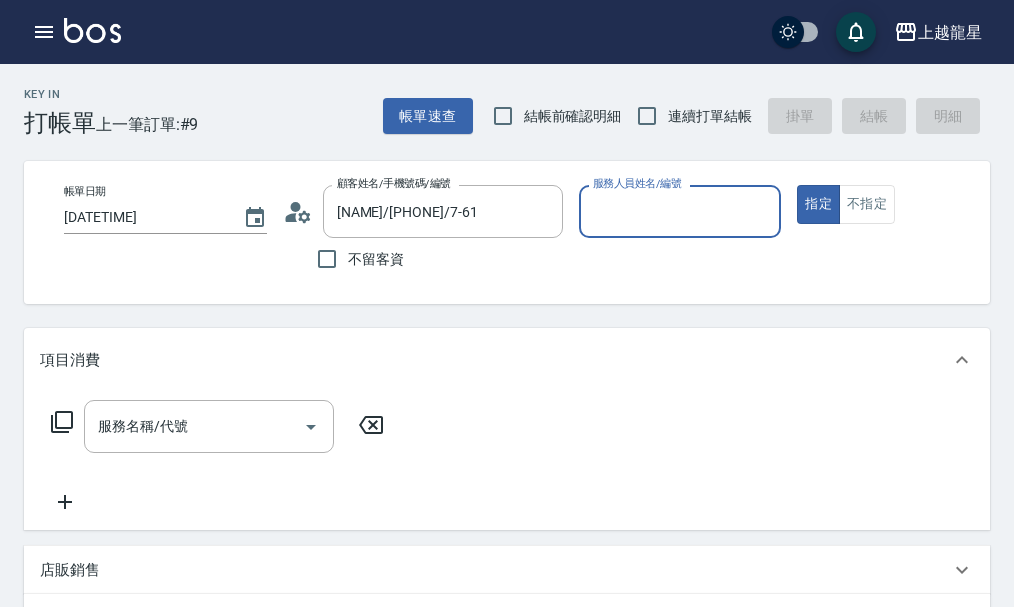 type on "[NAME]-7" 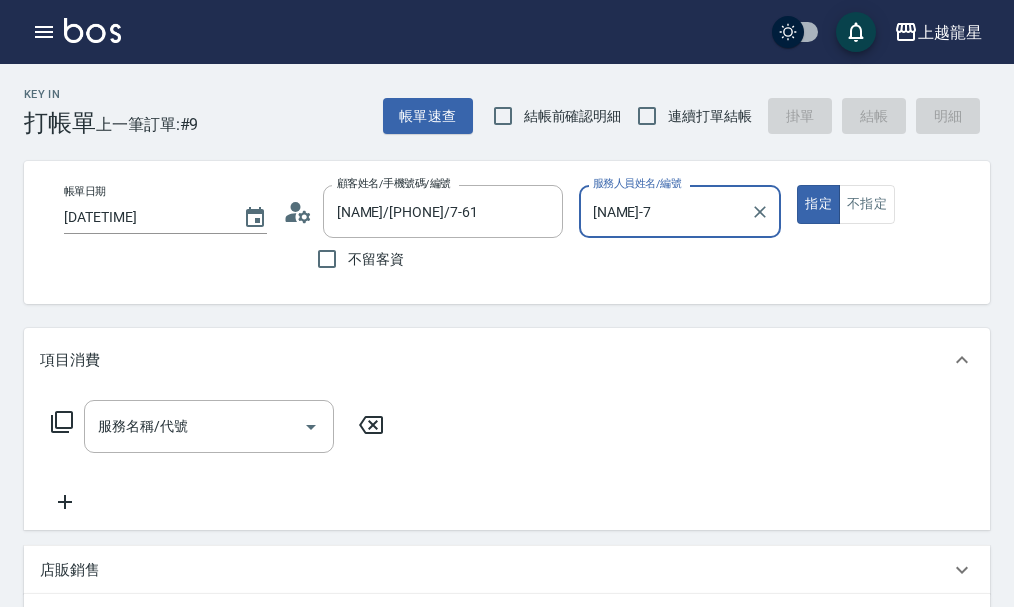 click 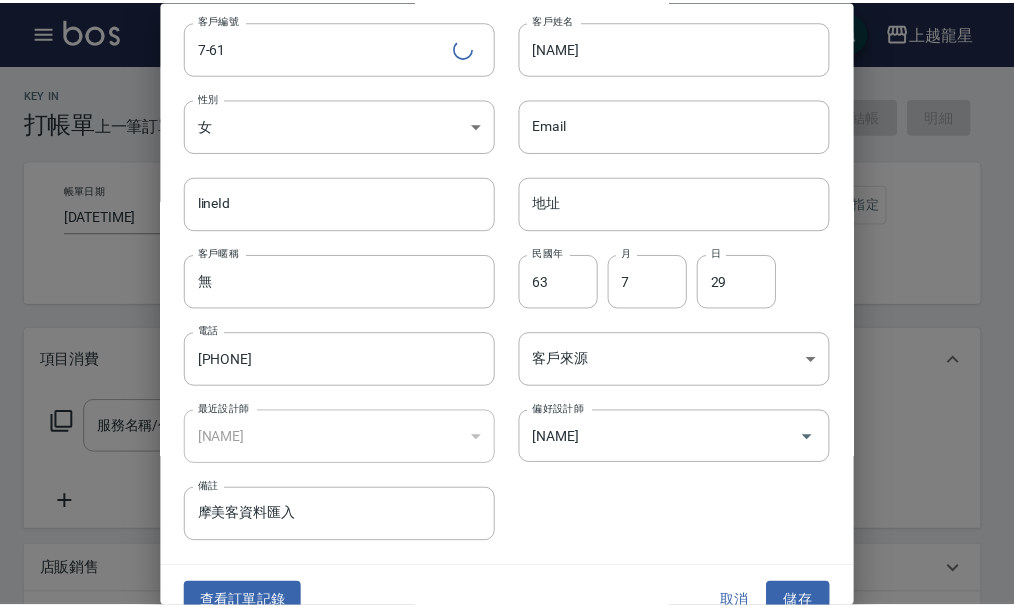 scroll, scrollTop: 86, scrollLeft: 0, axis: vertical 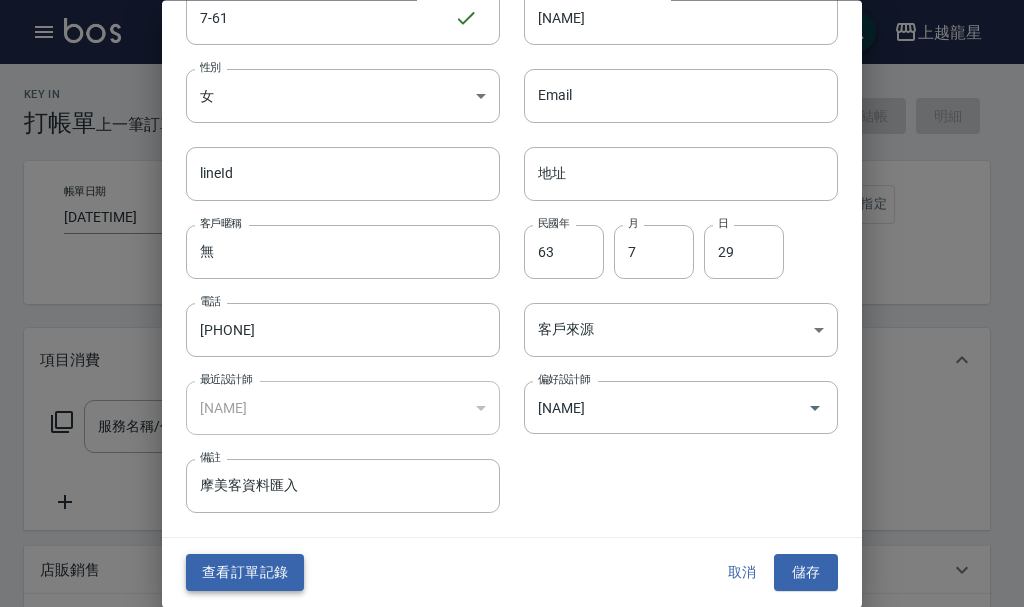click on "查看訂單記錄" at bounding box center (245, 573) 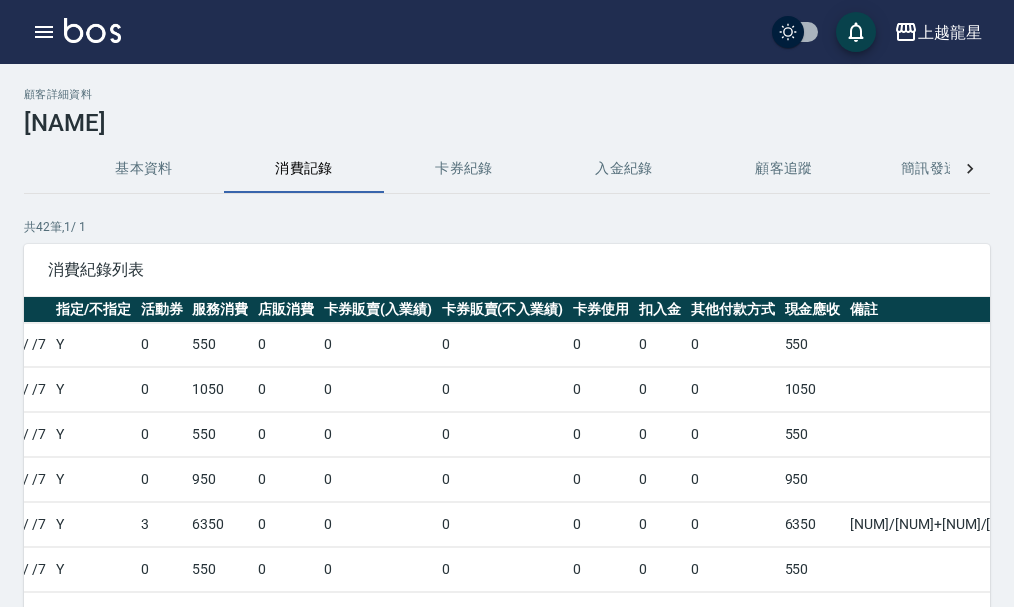 scroll, scrollTop: 0, scrollLeft: 444, axis: horizontal 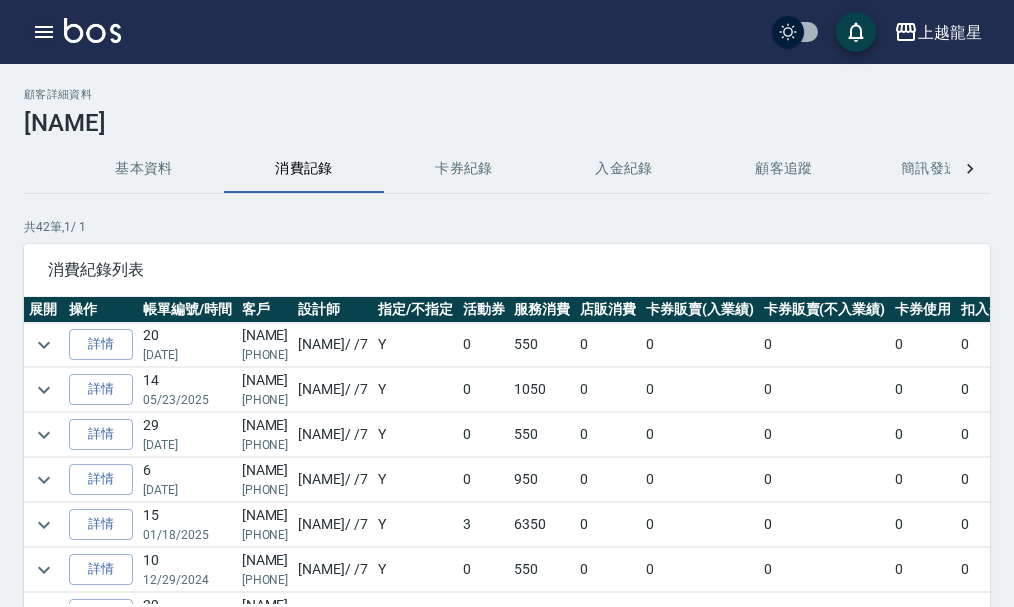 click at bounding box center (44, 32) 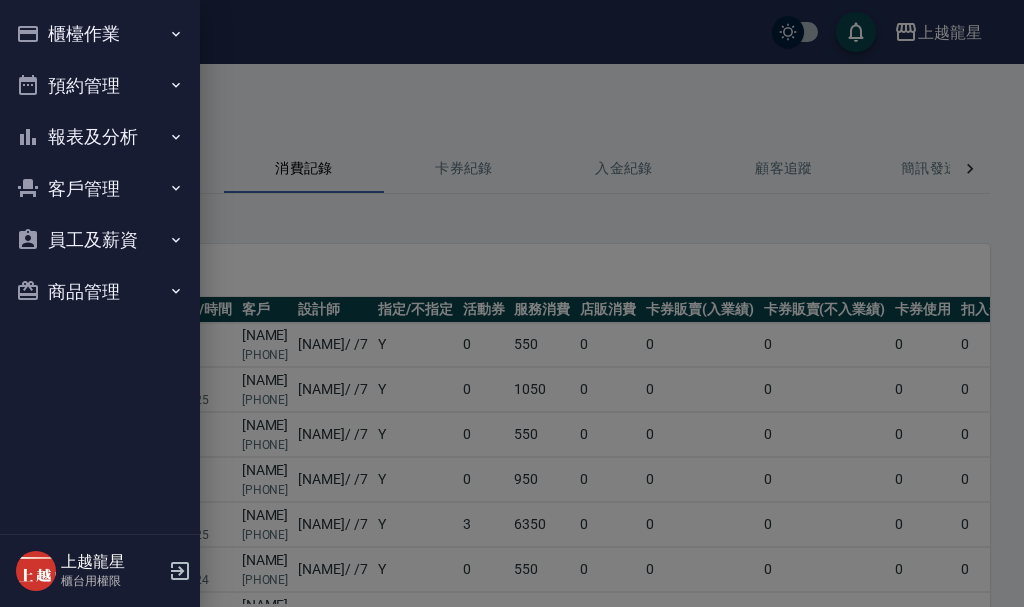 click on "櫃檯作業" at bounding box center [100, 34] 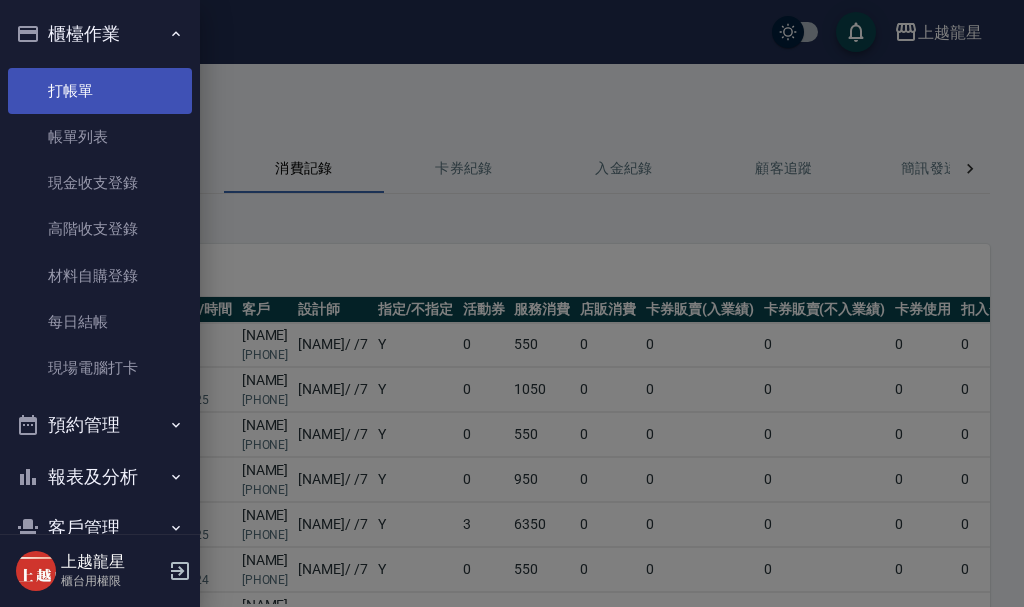 click on "打帳單" at bounding box center (100, 91) 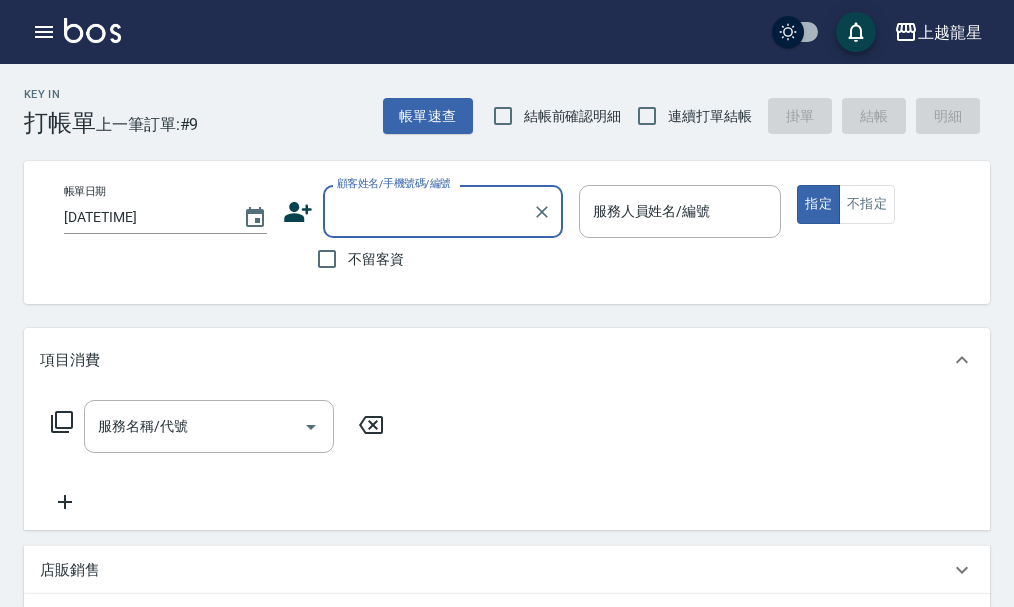 type on "t" 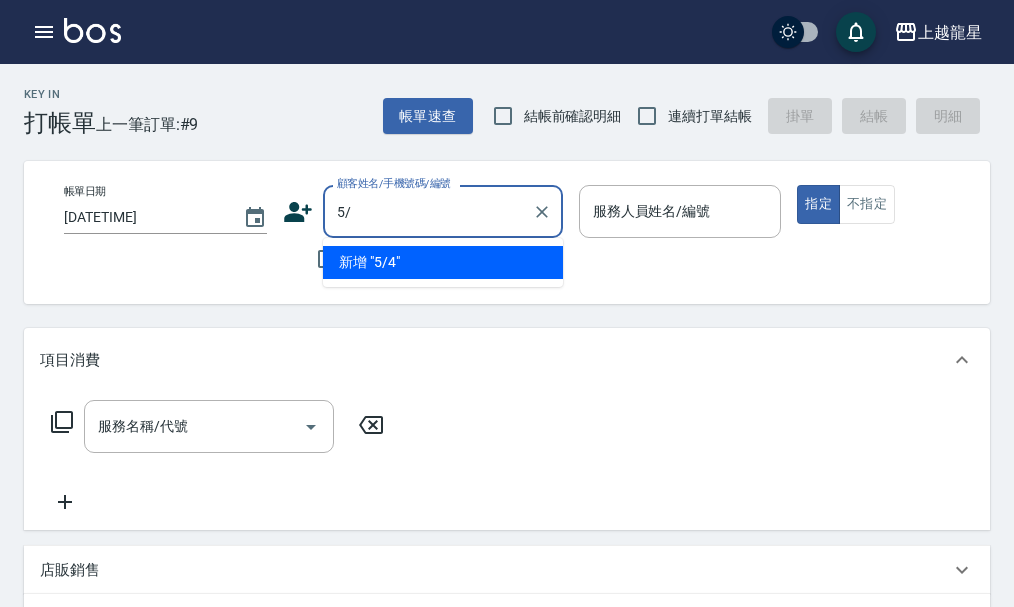 type on "5" 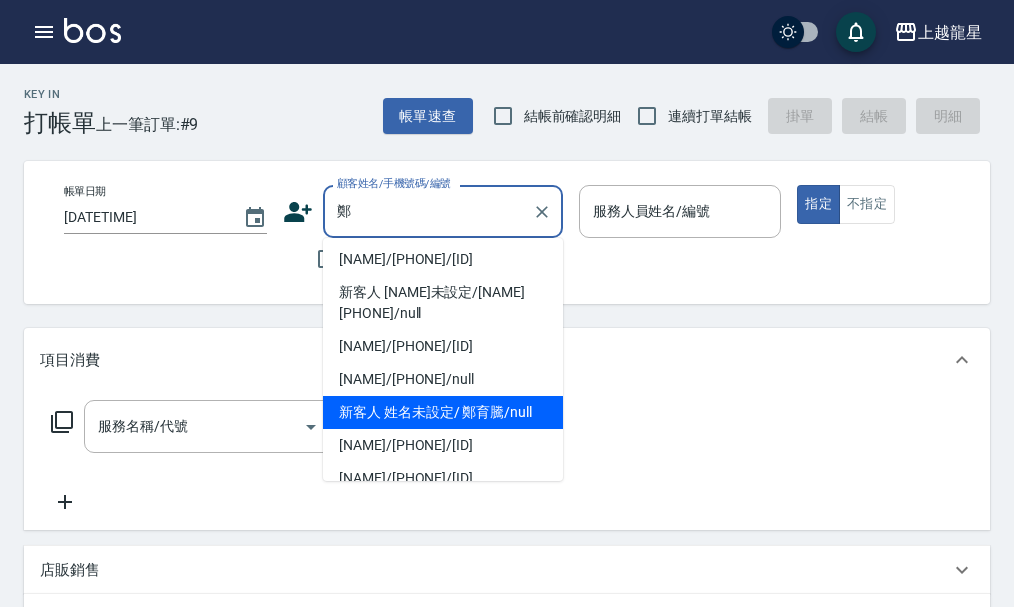 scroll, scrollTop: 400, scrollLeft: 0, axis: vertical 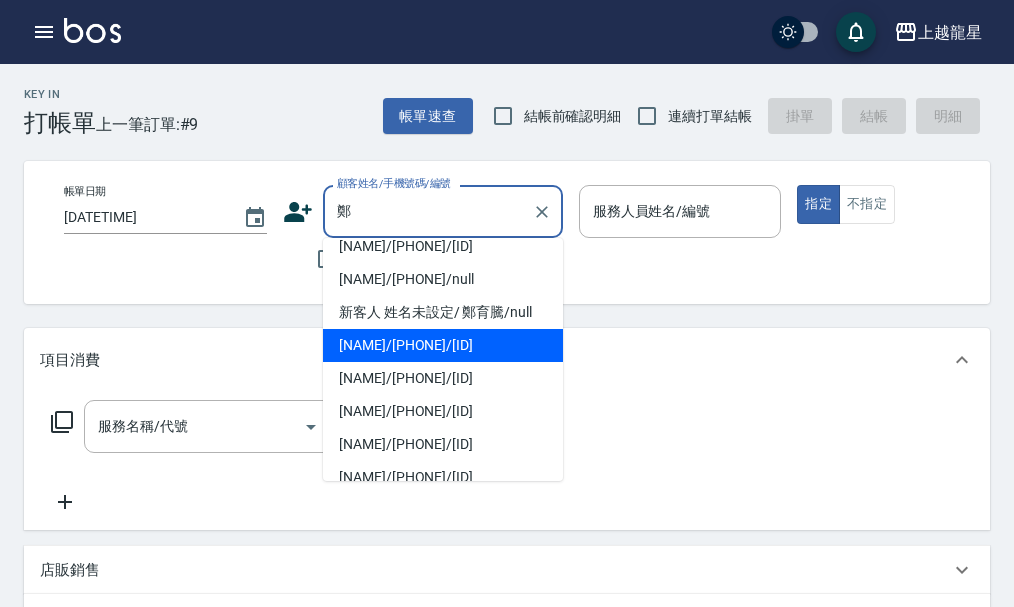 click on "[NAME]/[PHONE]/[ID]" at bounding box center [443, -72] 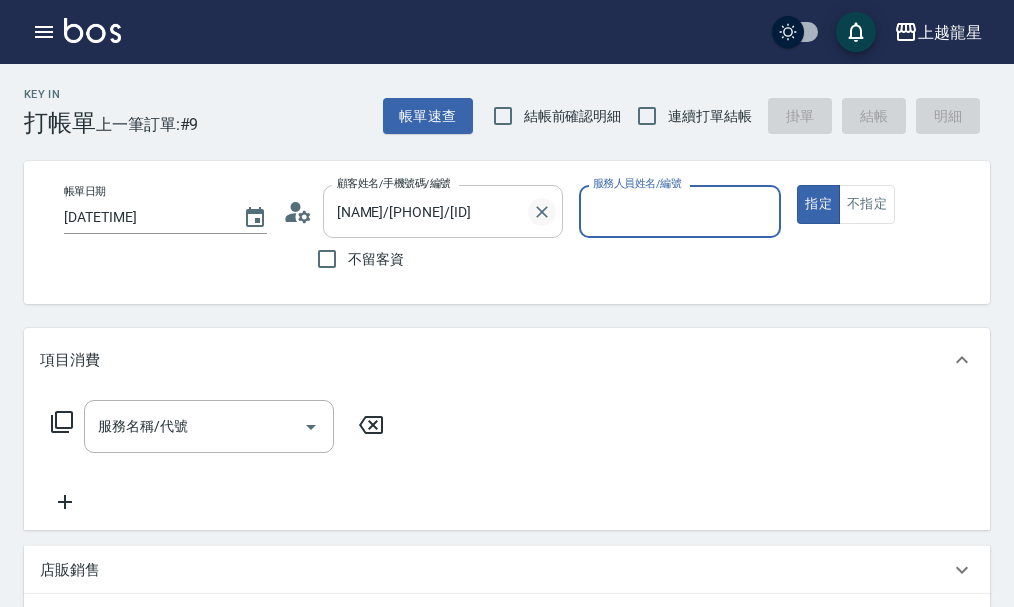 click 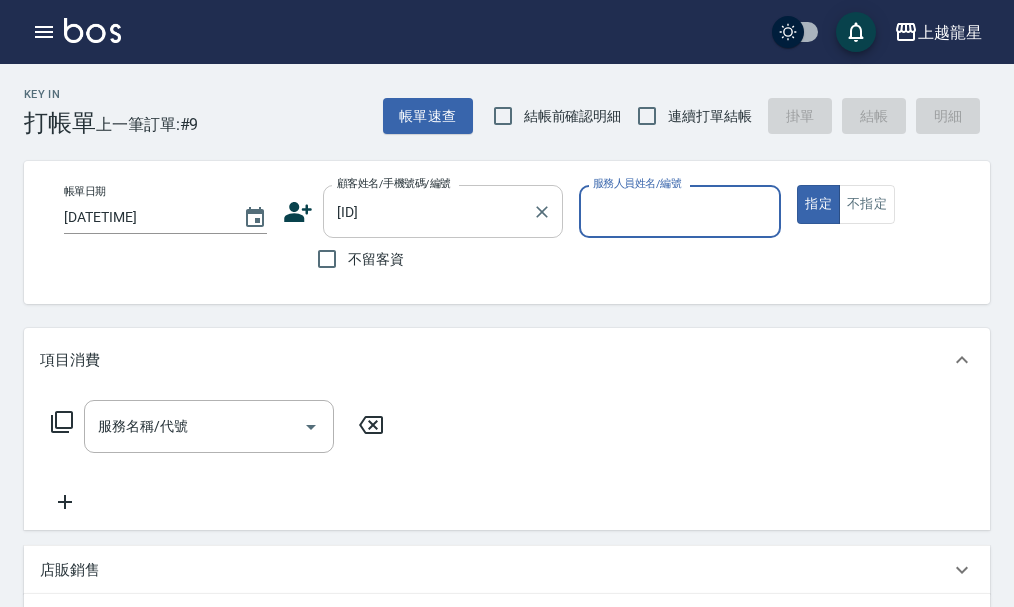 type on "[NAME]/[PHONE]/[ID]" 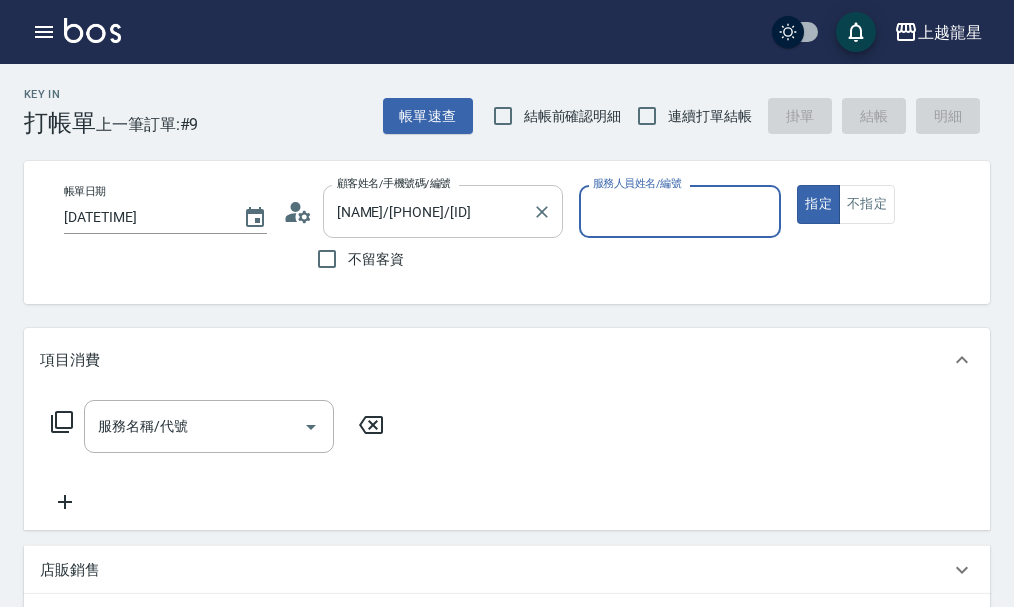 type on "Alisa-10" 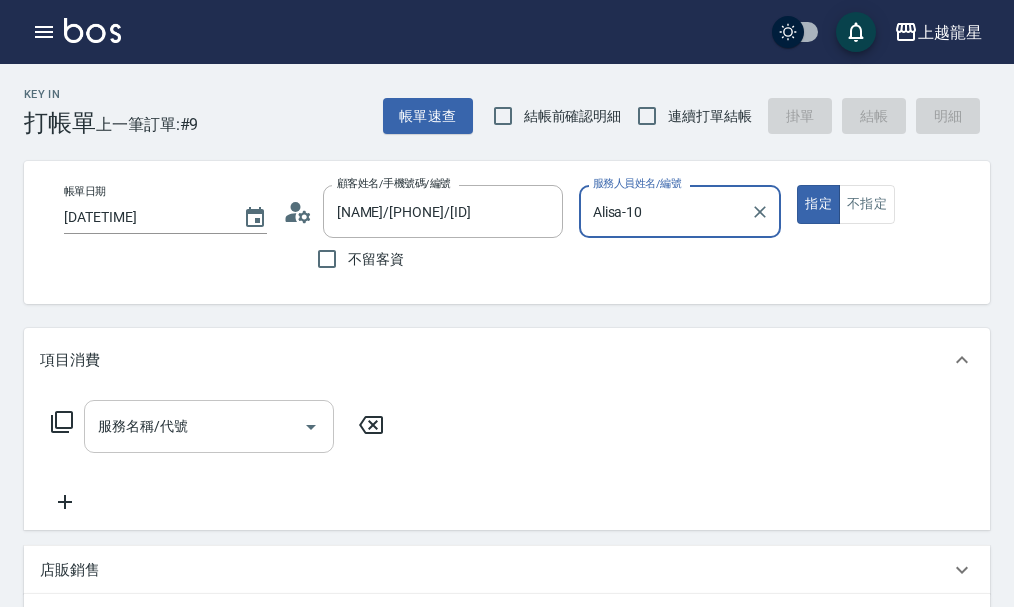click on "服務名稱/代號 服務名稱/代號" at bounding box center [209, 426] 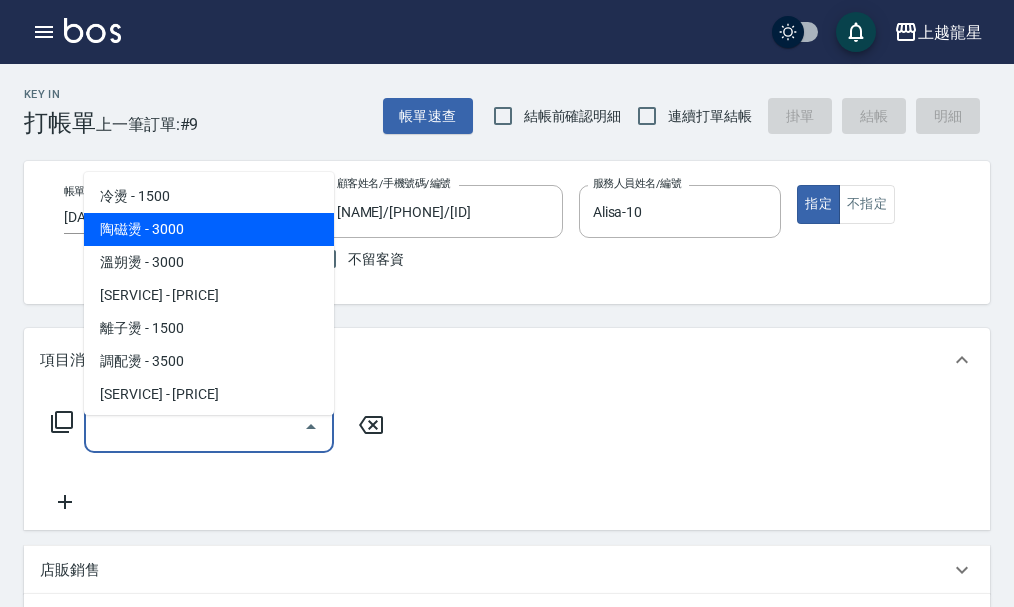 click on "不留客資" at bounding box center [423, 259] 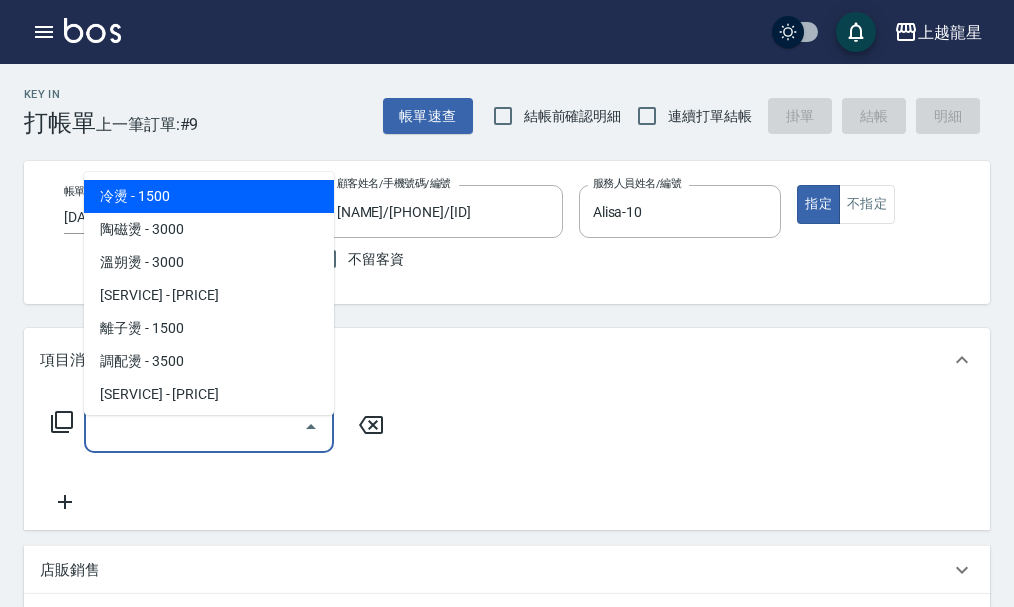 click on "服務名稱/代號" at bounding box center (194, 426) 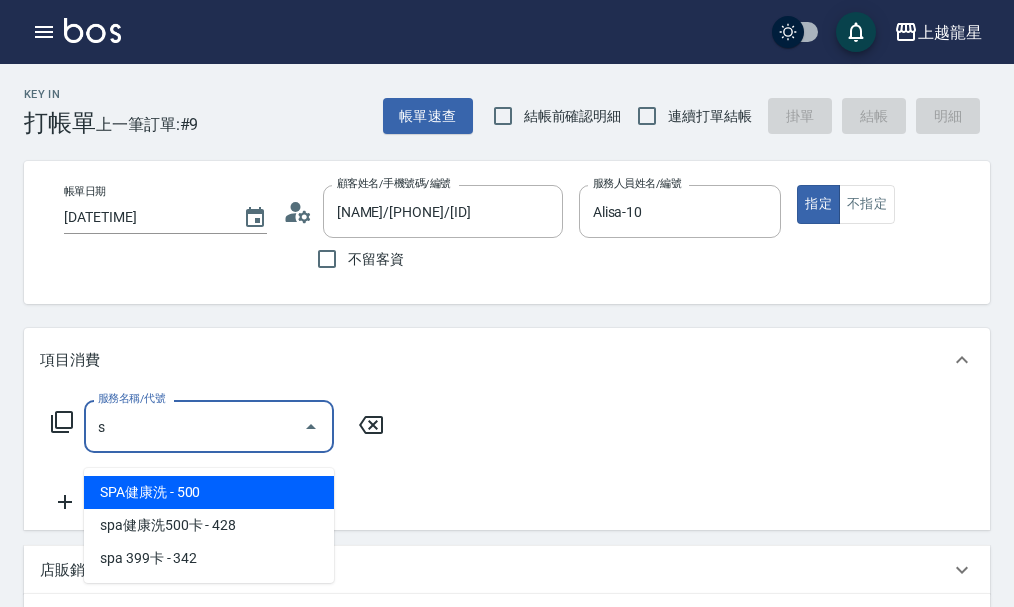 click on "SPA健康洗 - 500" at bounding box center (209, 492) 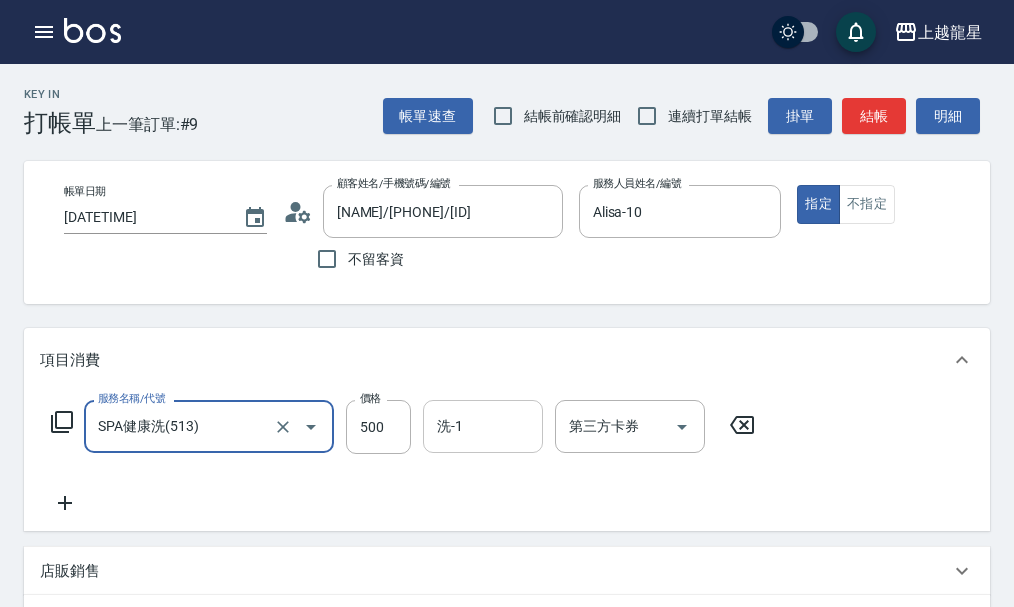 type on "SPA健康洗(513)" 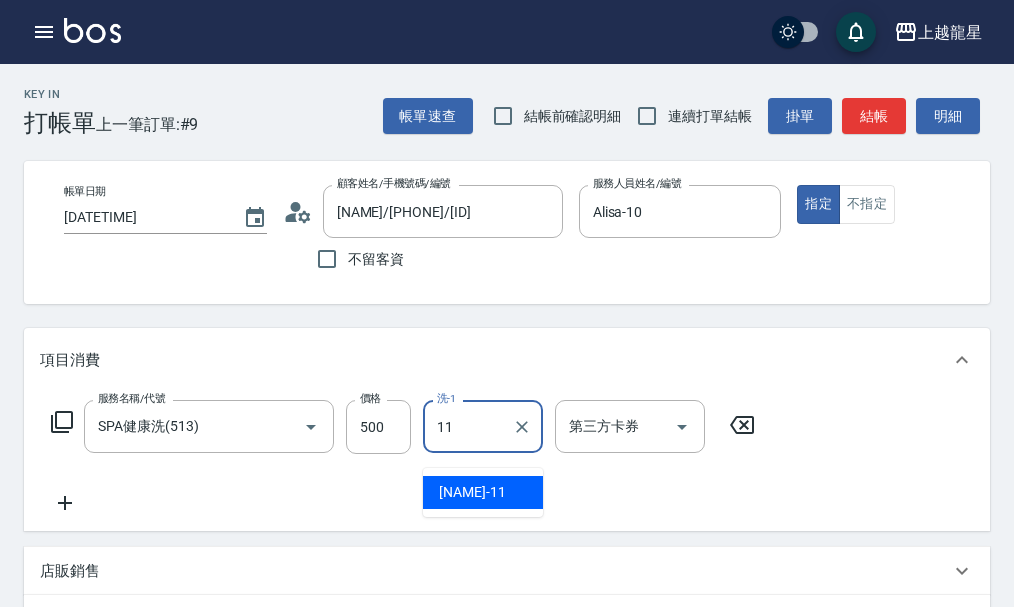type on "潘潘-11" 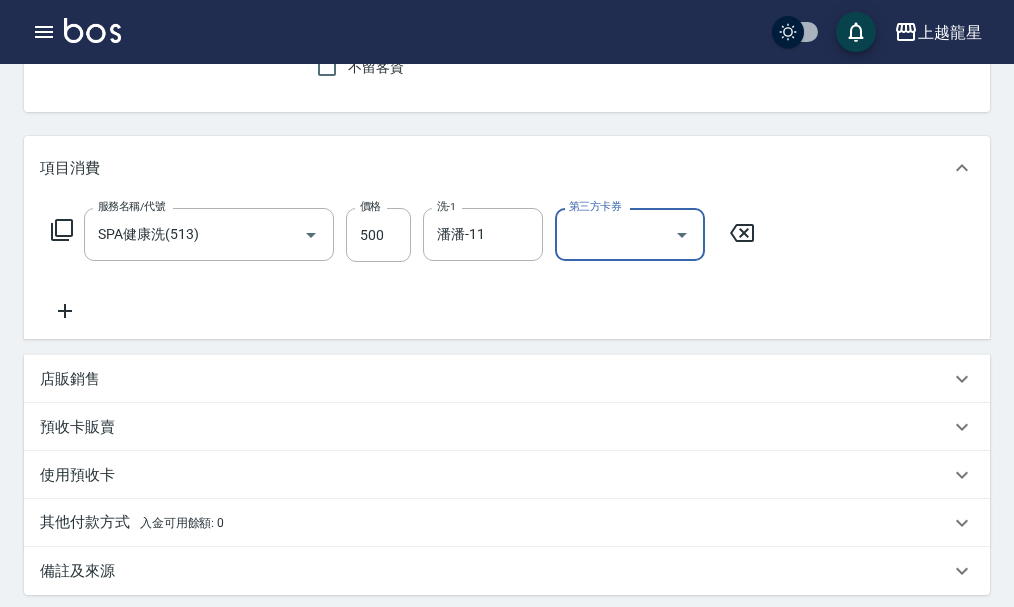 scroll, scrollTop: 200, scrollLeft: 0, axis: vertical 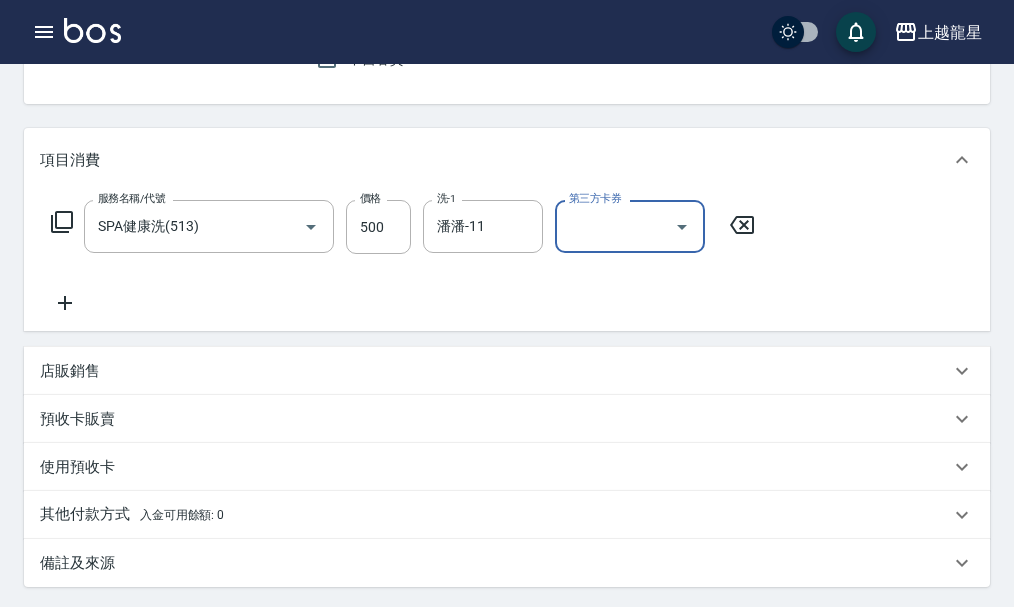 click 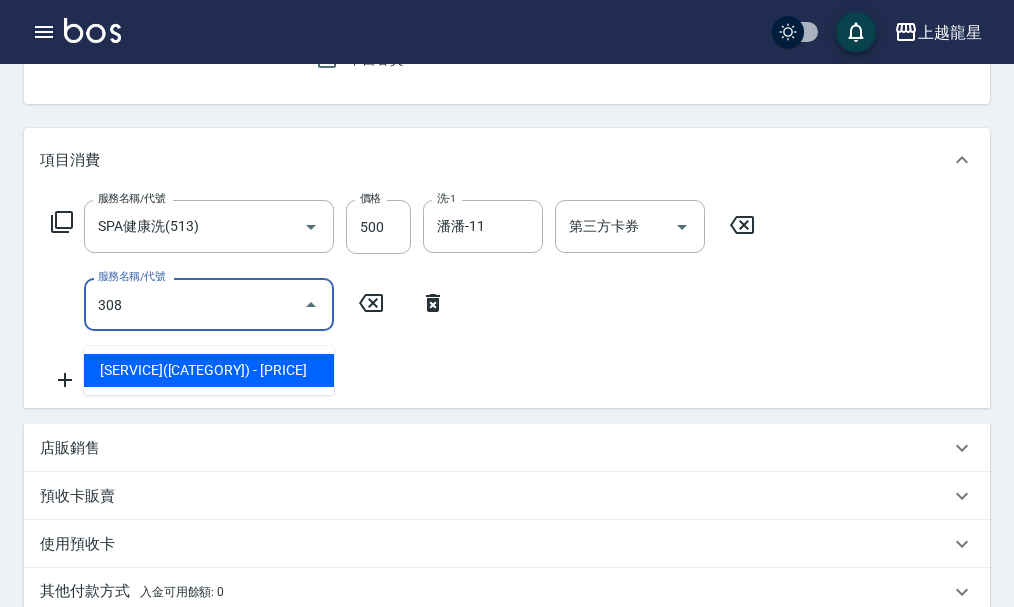 click on "[SERVICE]([CATEGORY]) - [PRICE]" at bounding box center [209, 370] 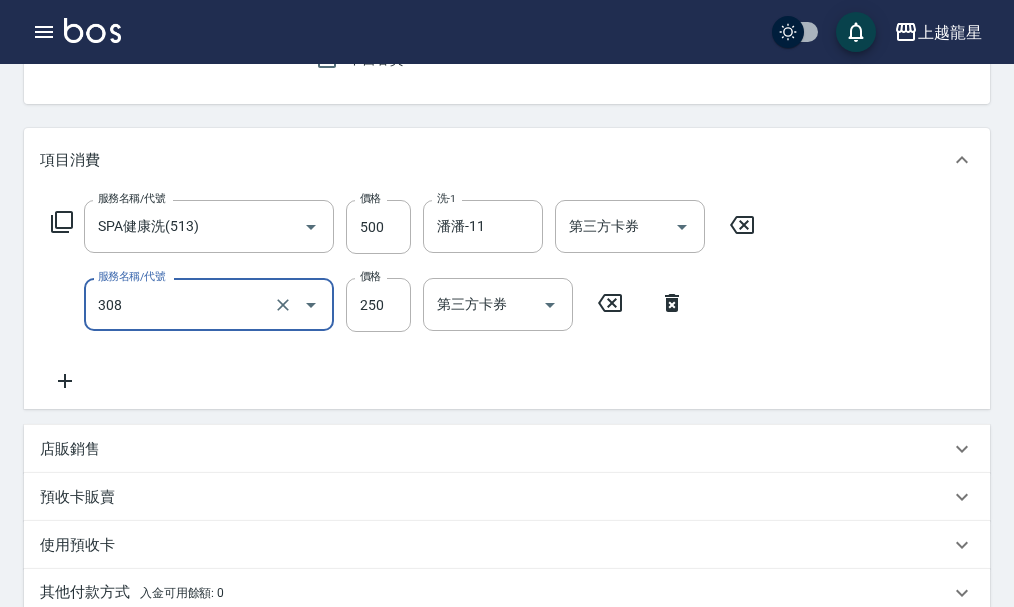 type on "剪髮(國中)(308)" 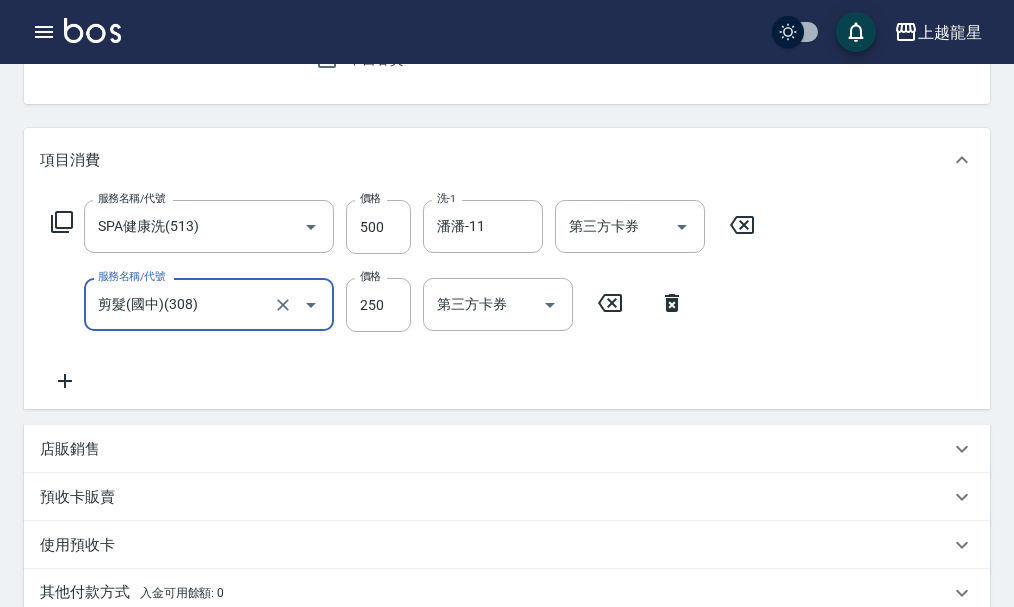 click 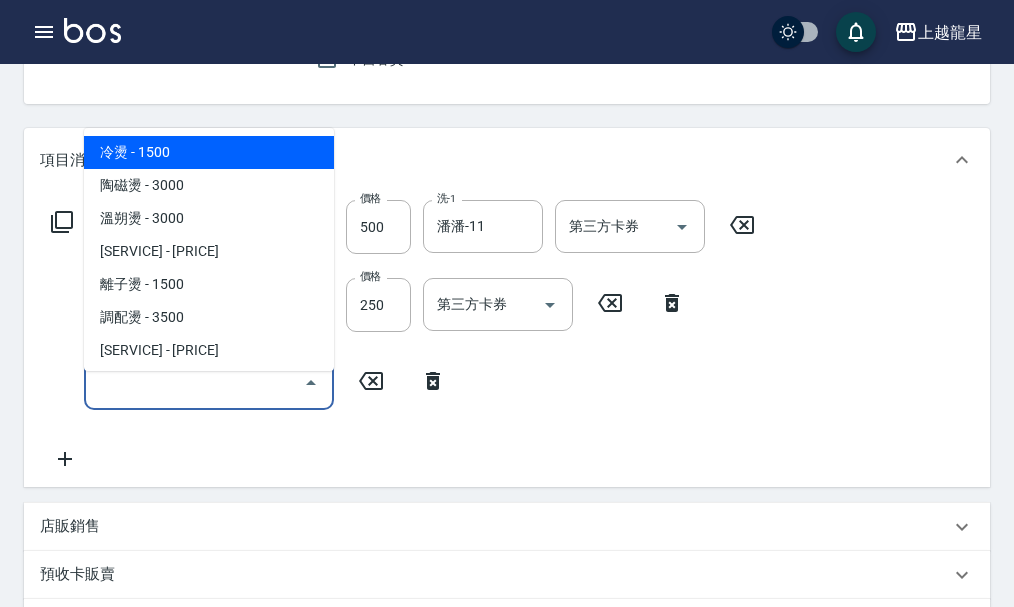 click on "服務名稱/代號" at bounding box center (194, 382) 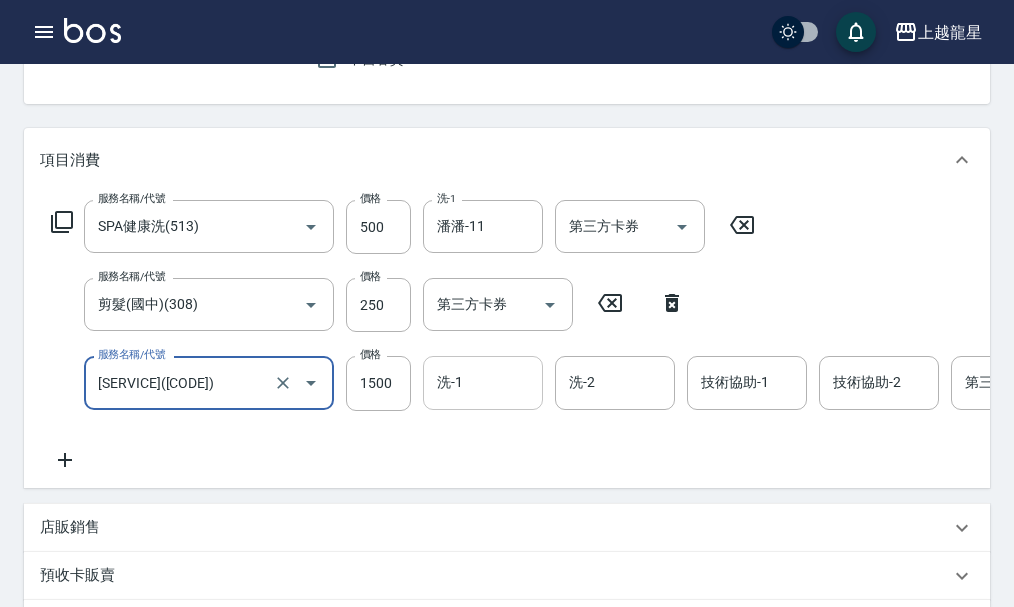 click on "洗-1" at bounding box center [483, 382] 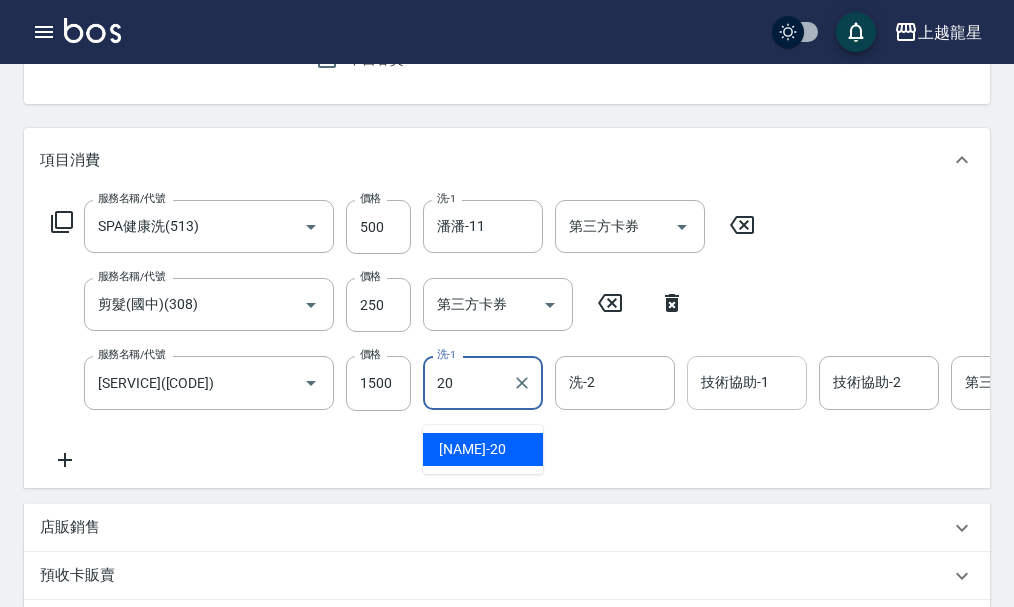 type on "Lily-20" 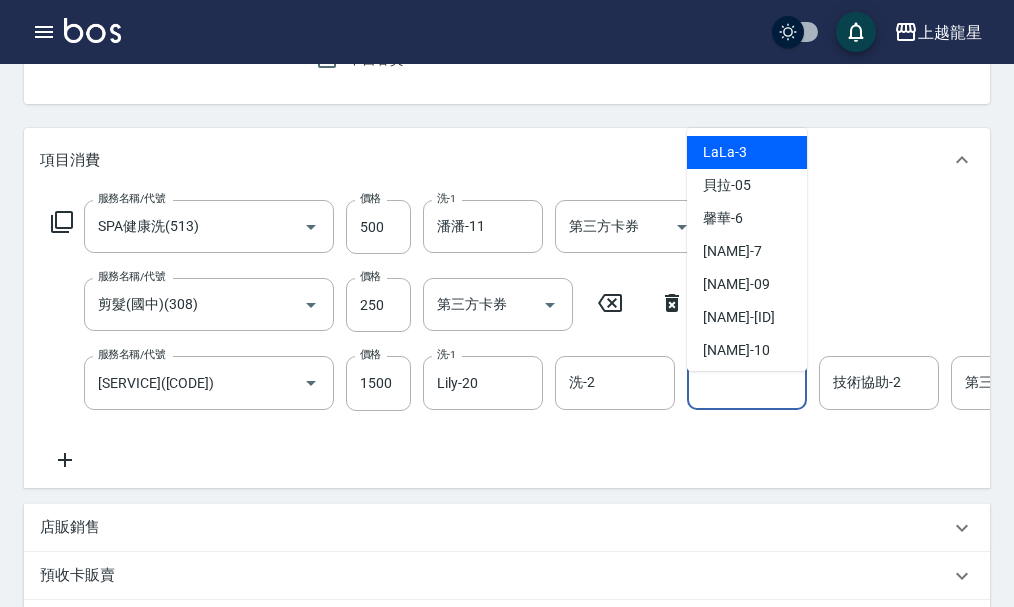 click on "技術協助-1 技術協助-1" at bounding box center (747, 382) 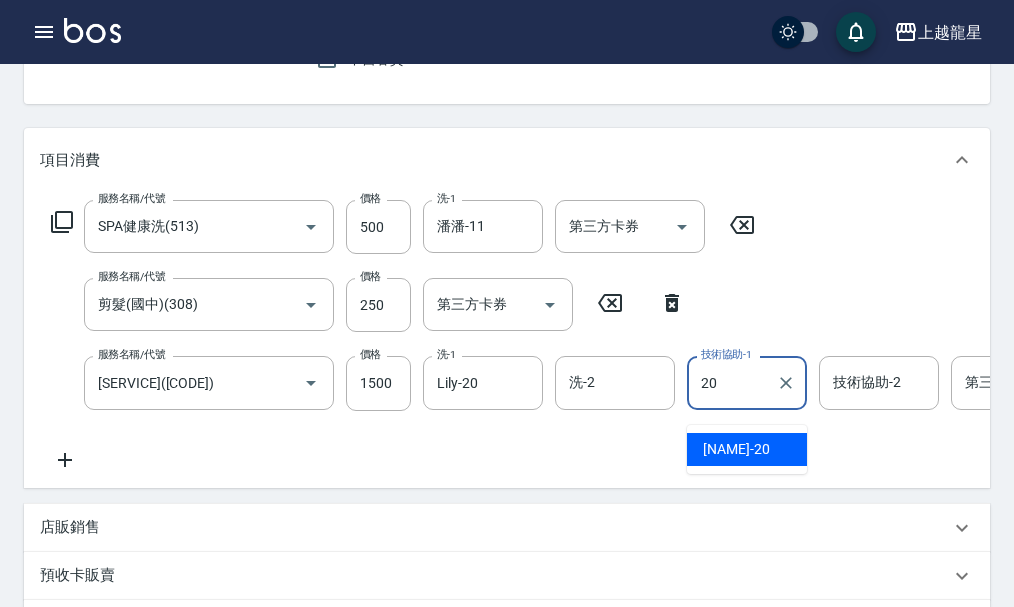 type on "Lily-20" 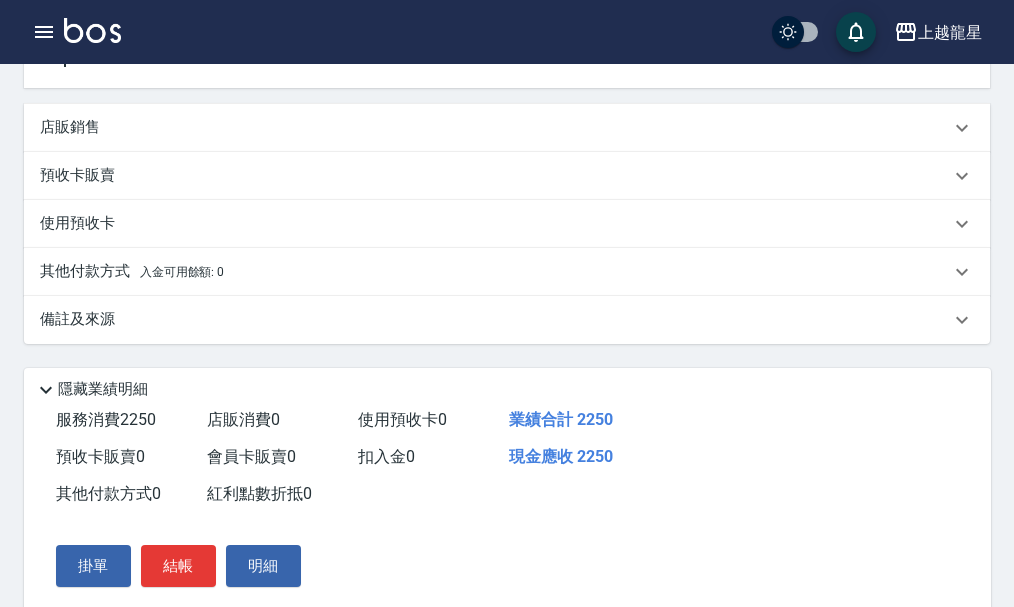 scroll, scrollTop: 699, scrollLeft: 0, axis: vertical 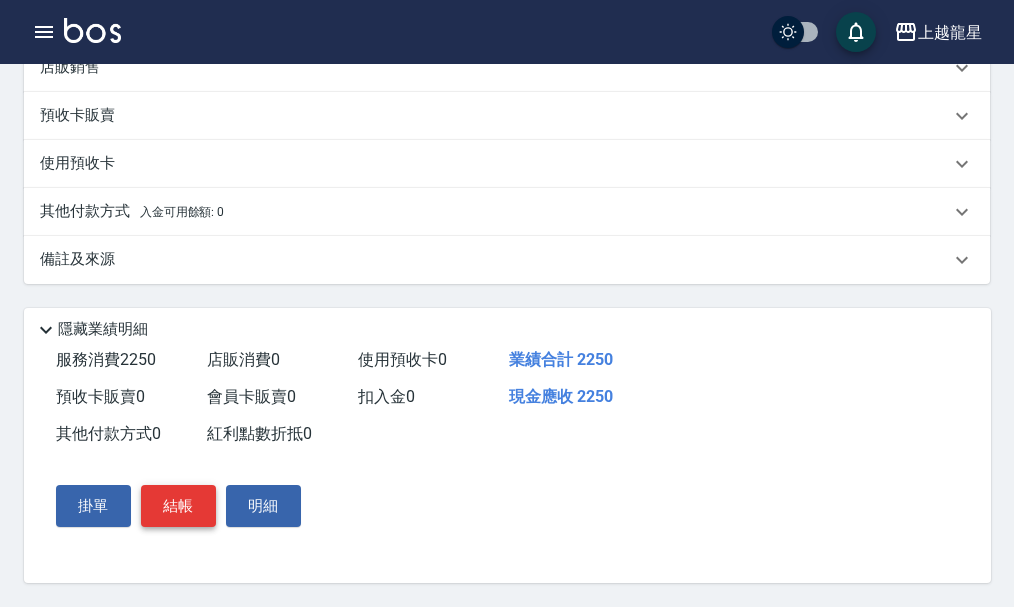 click on "結帳" at bounding box center (178, 506) 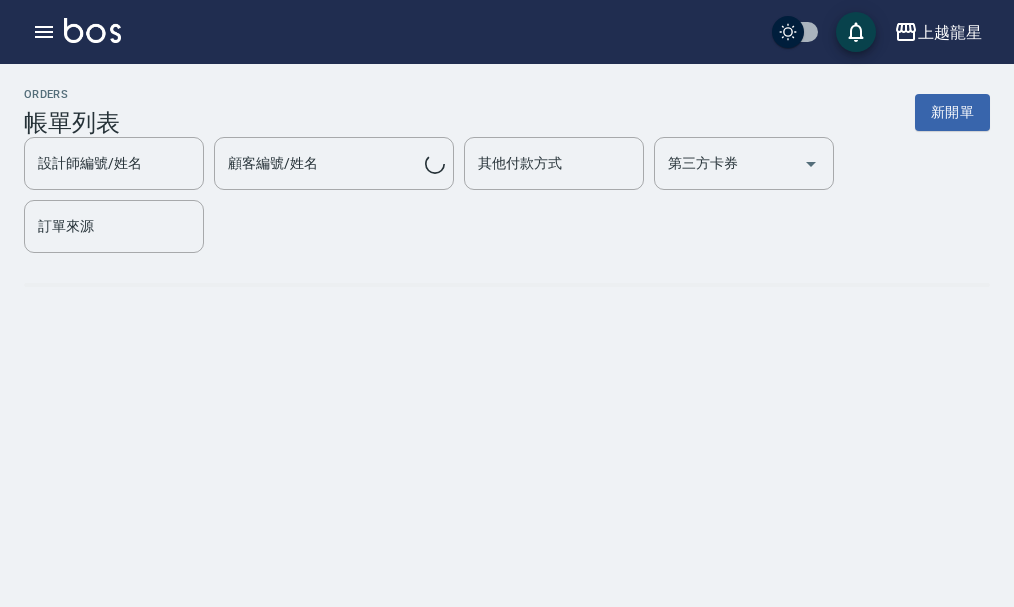 scroll, scrollTop: 0, scrollLeft: 0, axis: both 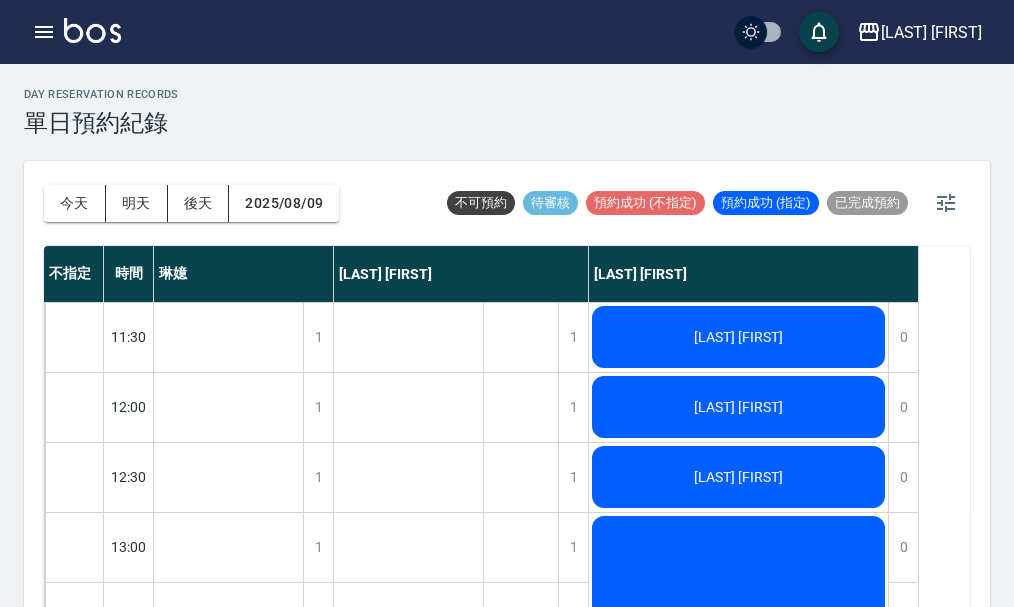 click 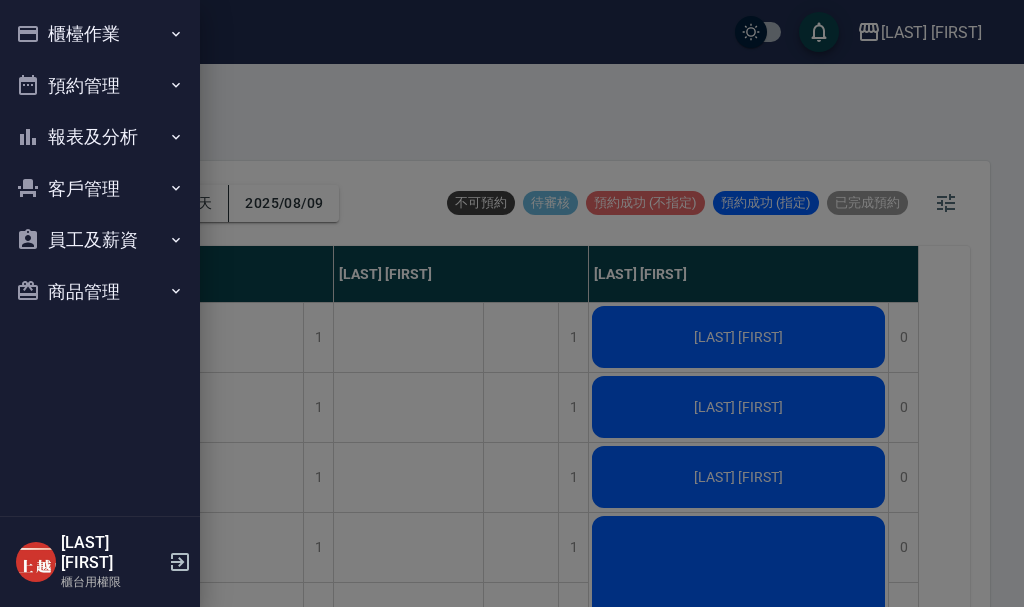 click on "商品管理" at bounding box center (100, 292) 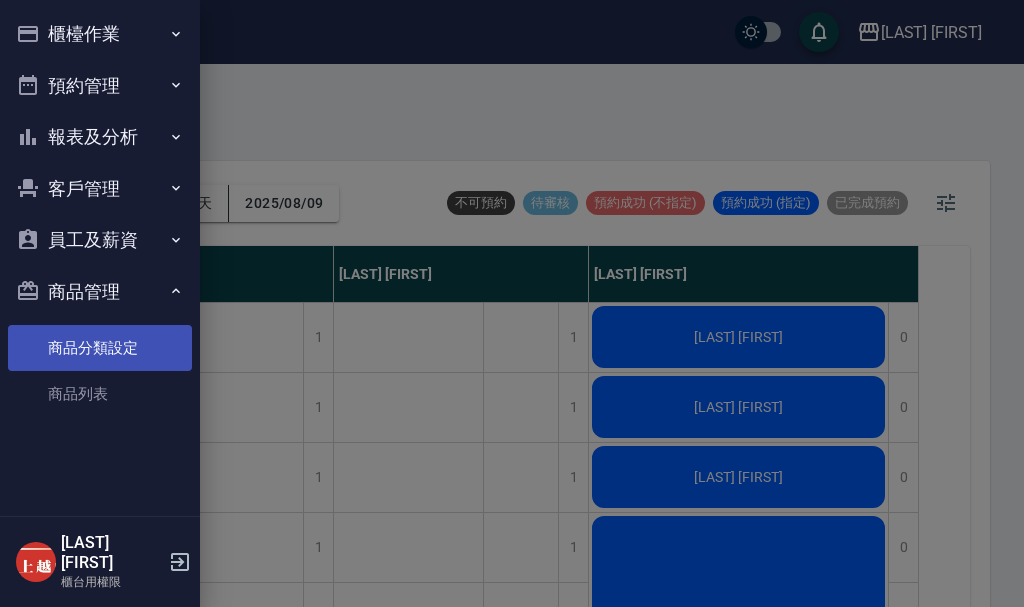 click on "商品分類設定" at bounding box center [100, 348] 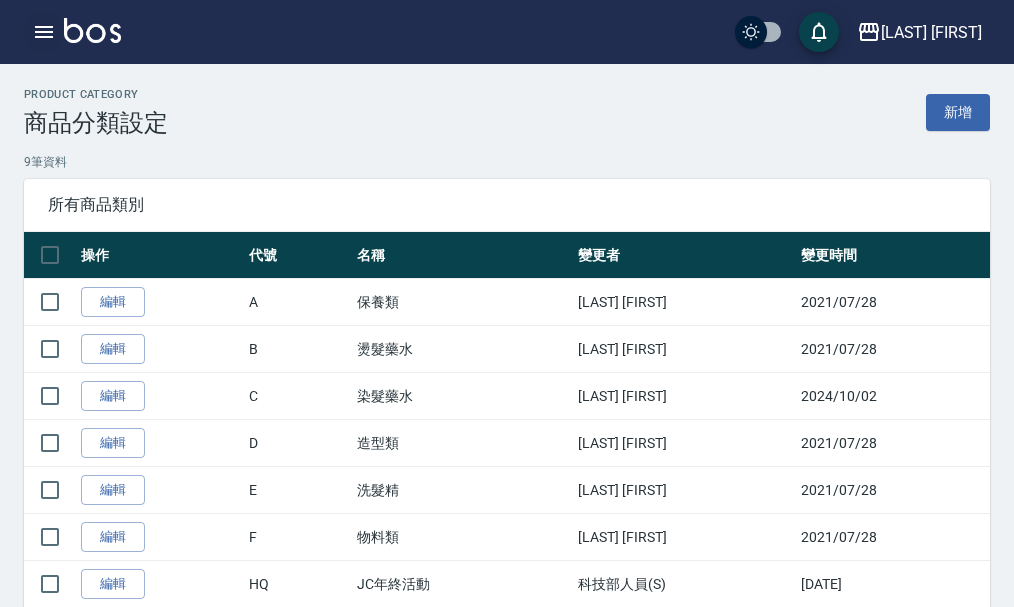 click 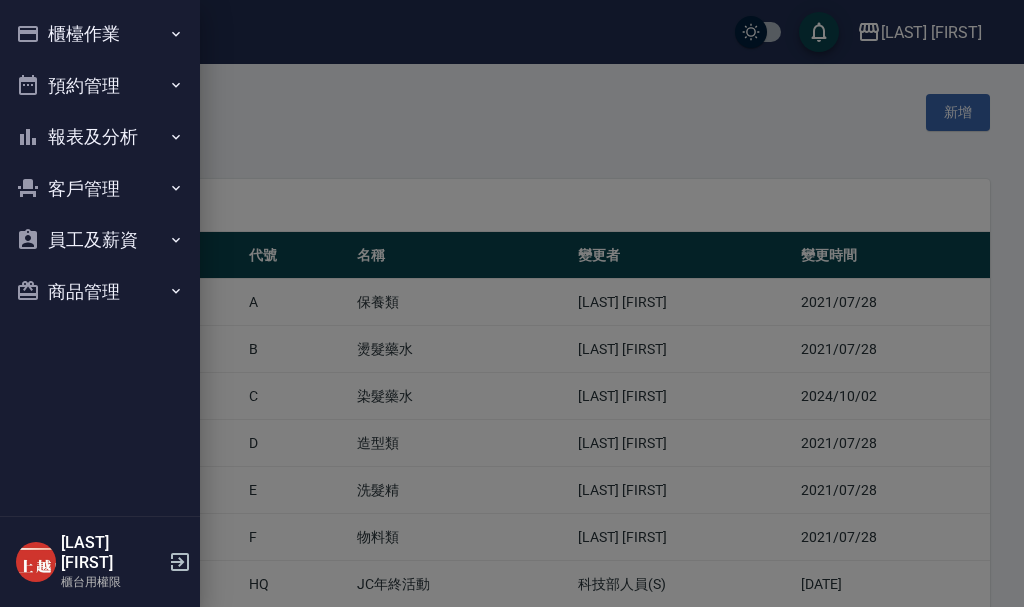click on "商品管理" at bounding box center [100, 292] 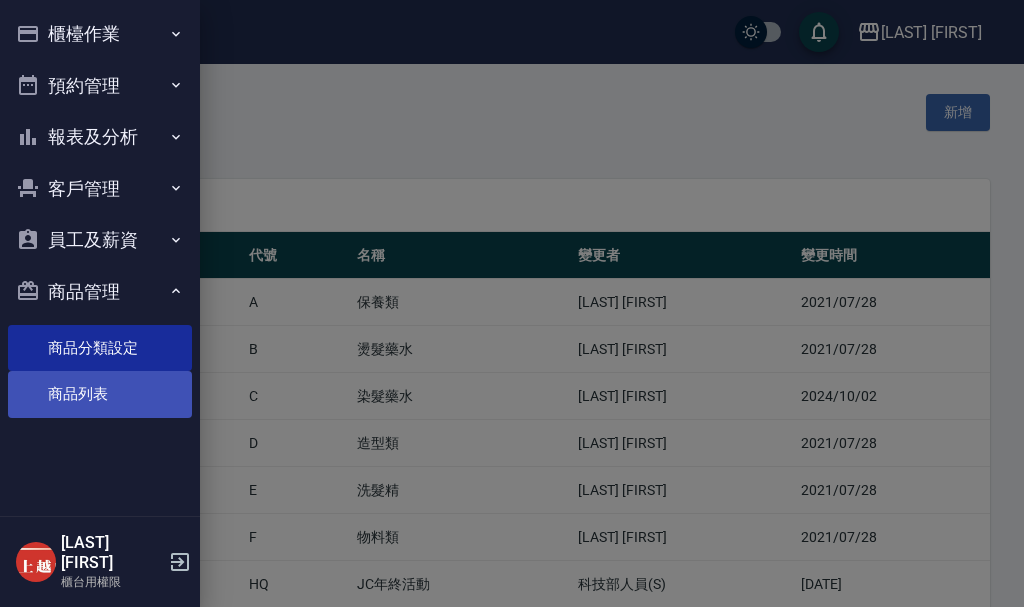 click on "商品列表" at bounding box center (100, 394) 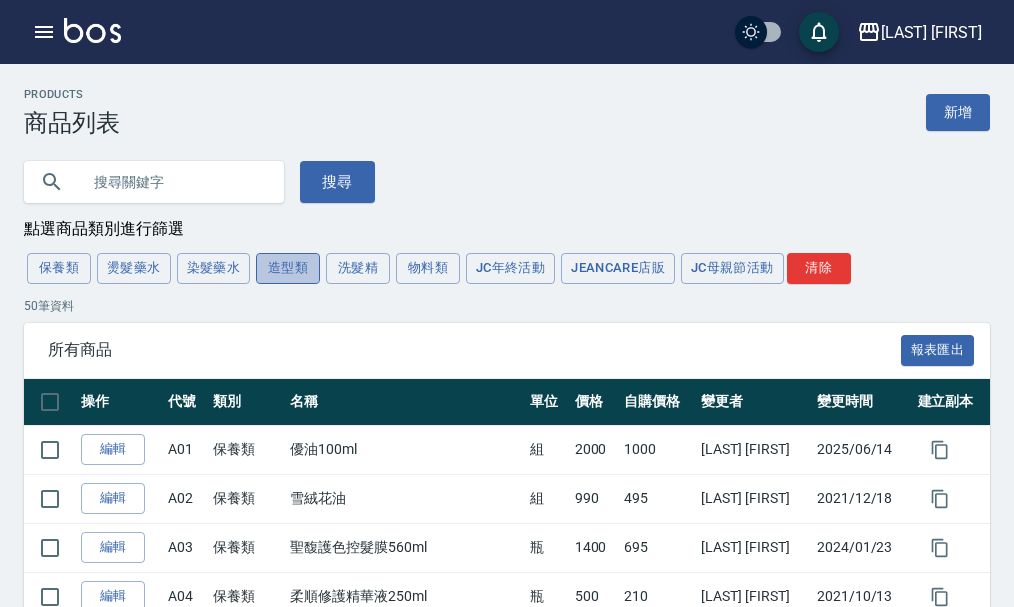 click on "造型類" at bounding box center (288, 268) 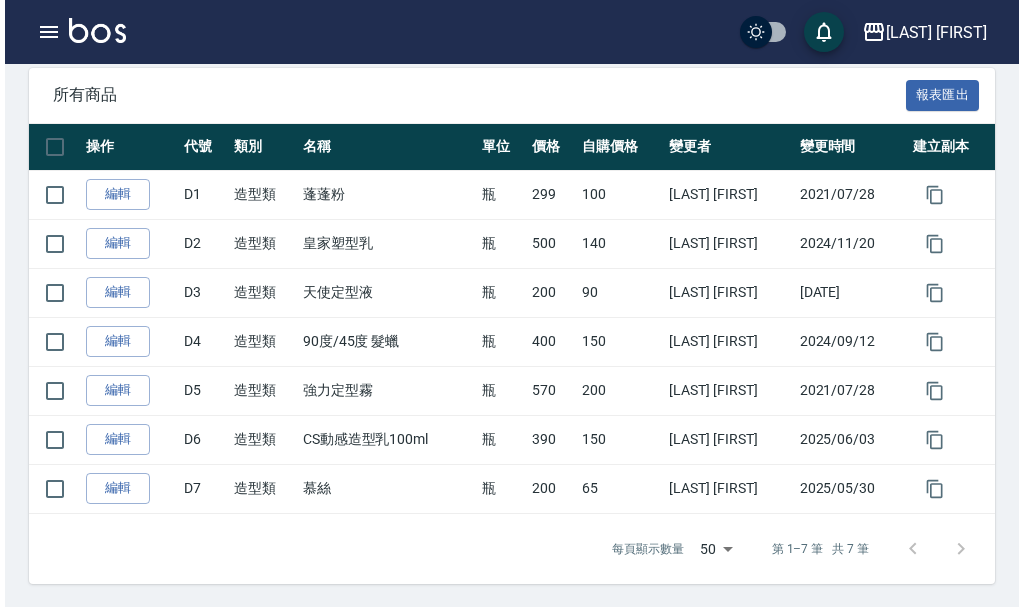 scroll, scrollTop: 259, scrollLeft: 0, axis: vertical 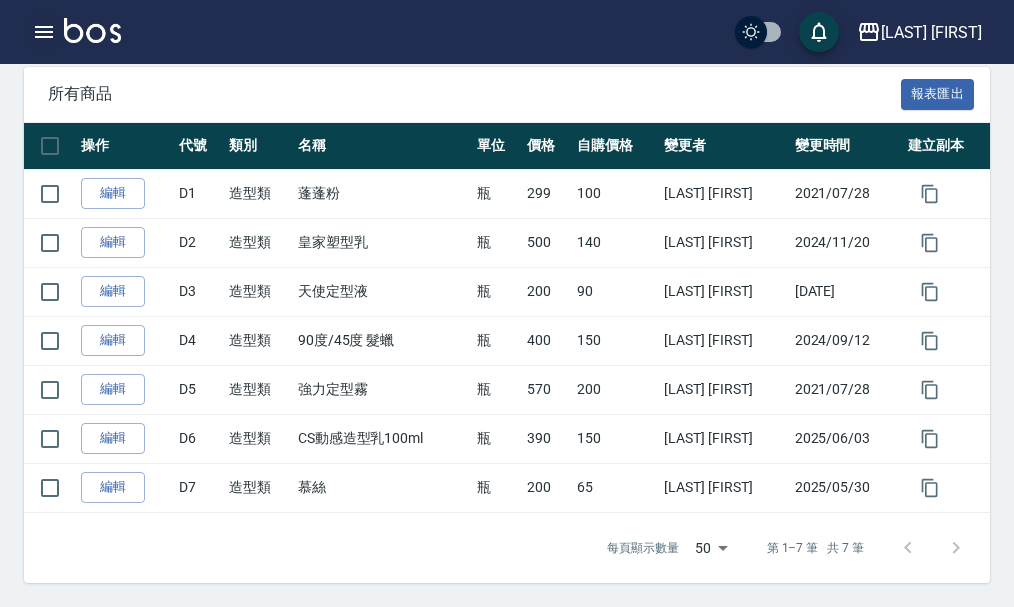 click 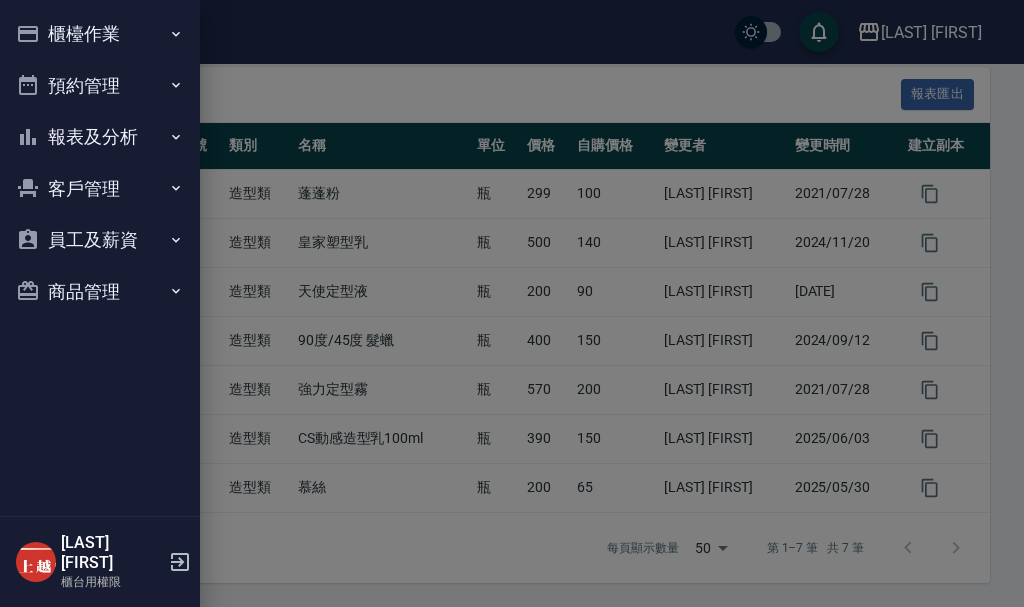 click on "預約管理" at bounding box center [100, 86] 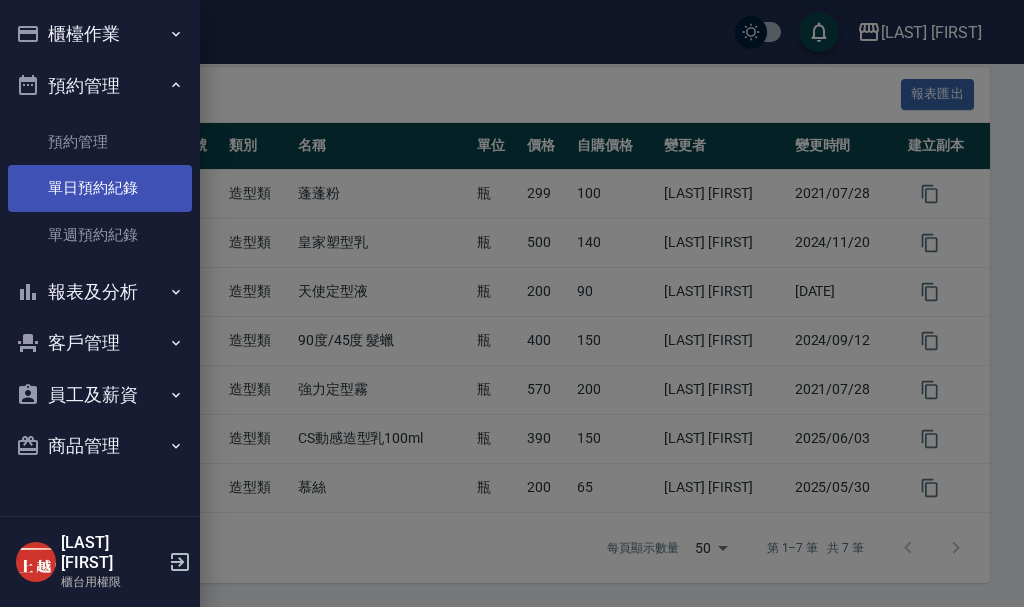 click on "單日預約紀錄" at bounding box center (100, 188) 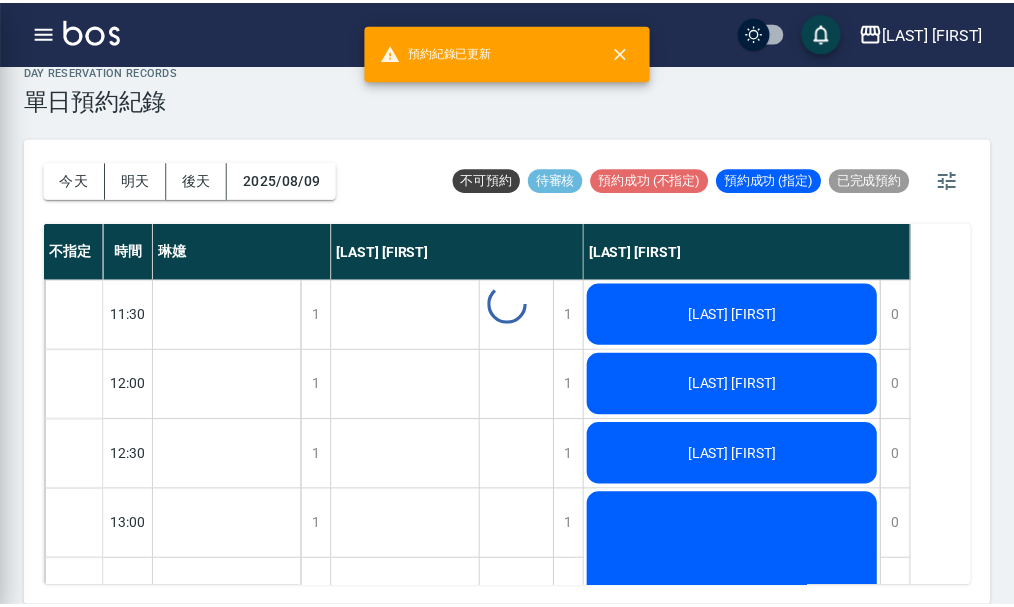 scroll, scrollTop: 0, scrollLeft: 0, axis: both 